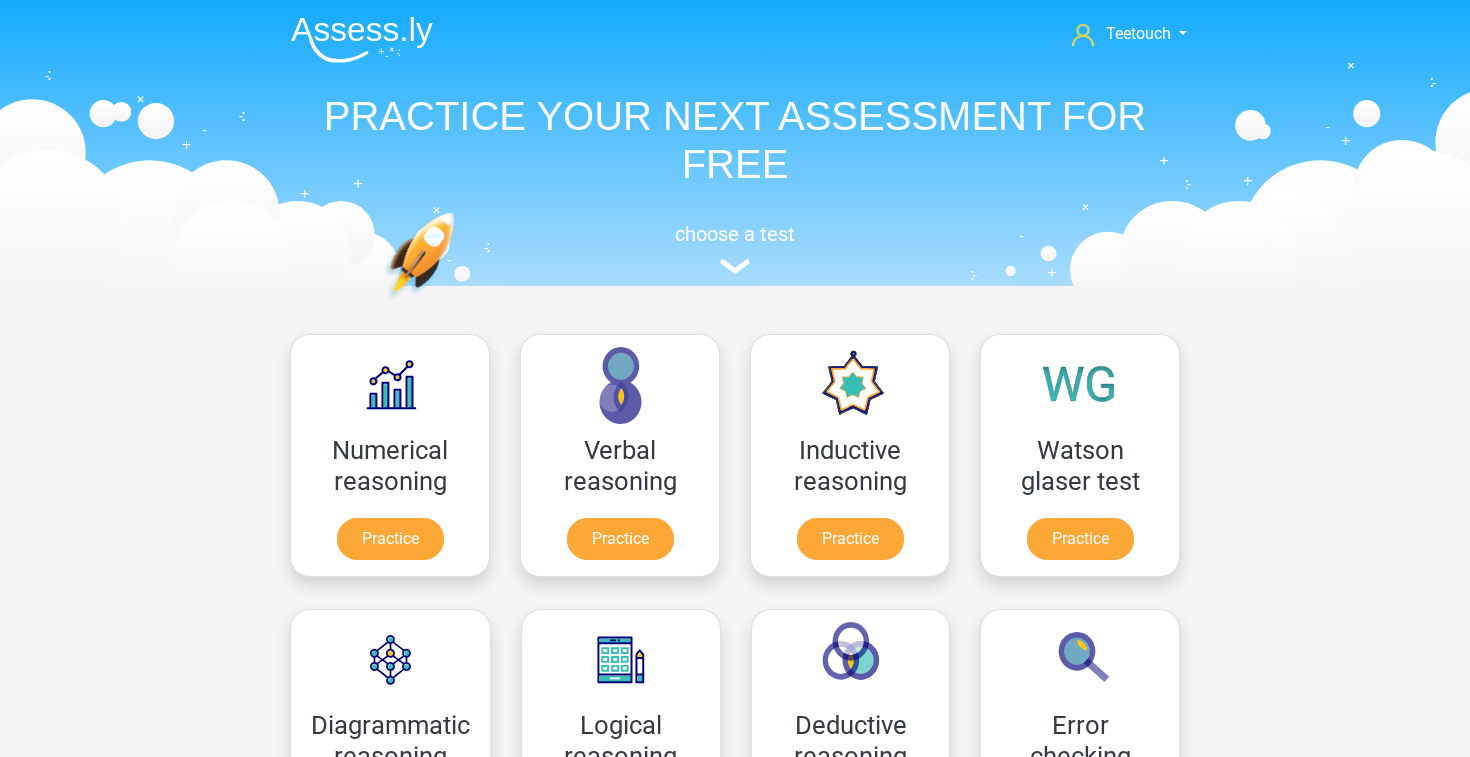 scroll, scrollTop: 113, scrollLeft: 0, axis: vertical 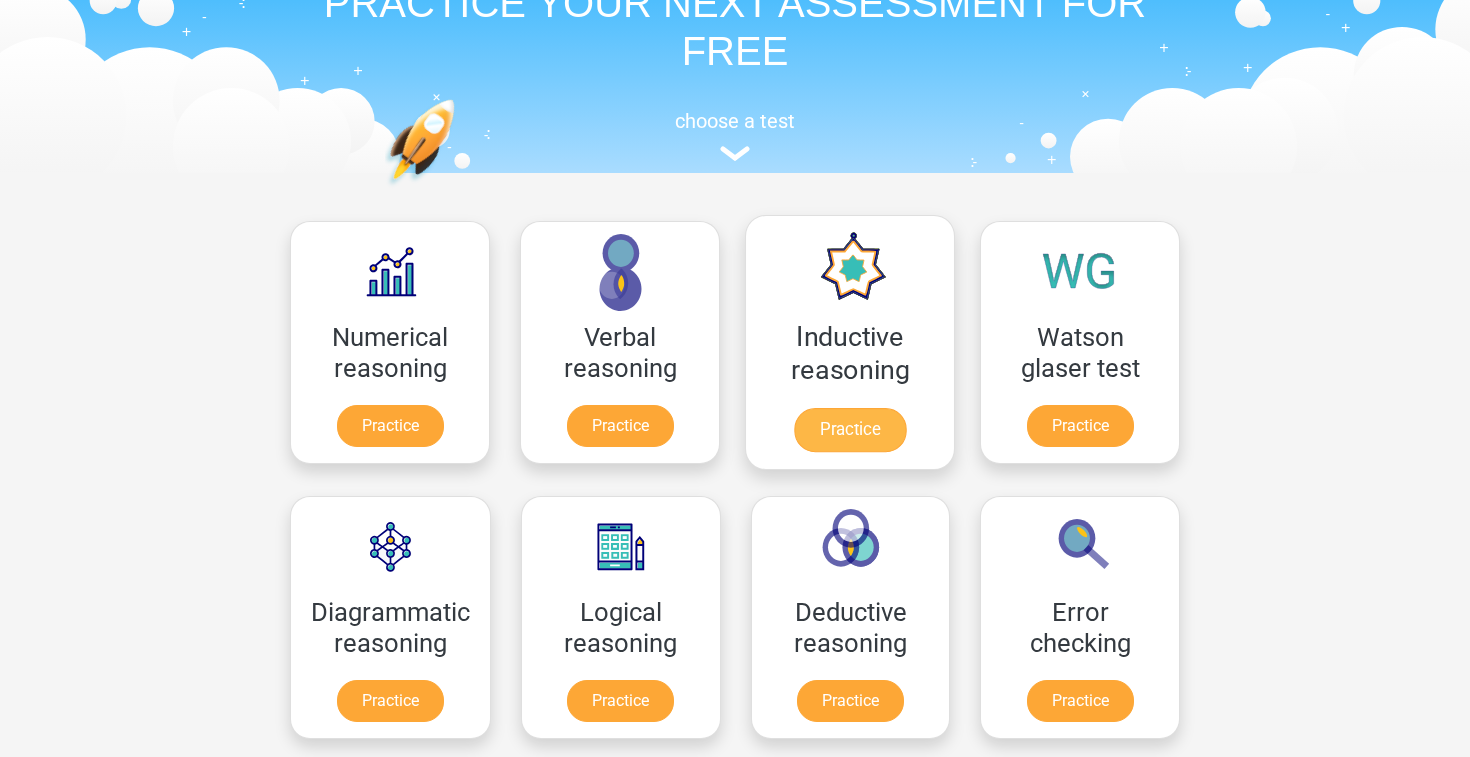 click on "Practice" at bounding box center (850, 430) 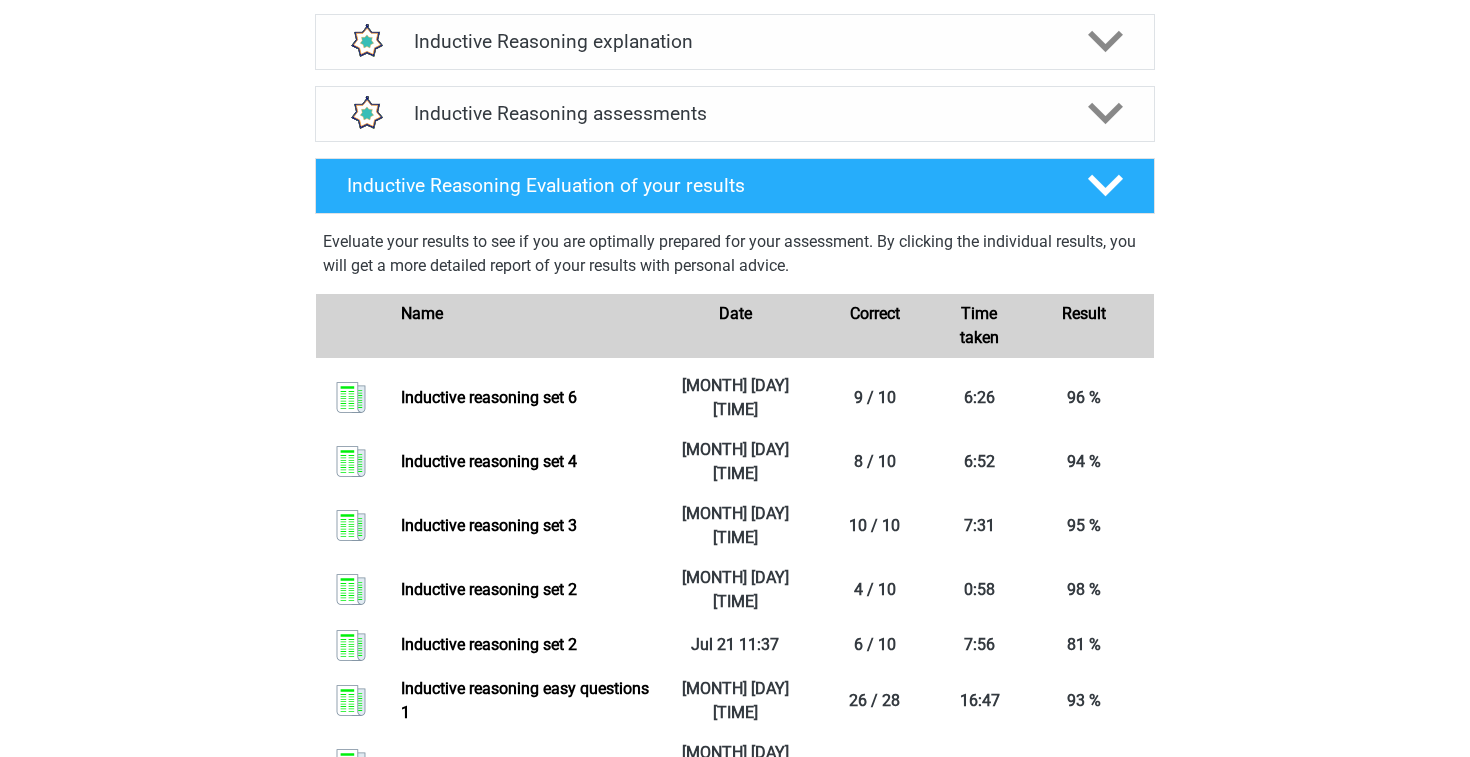 scroll, scrollTop: 757, scrollLeft: 0, axis: vertical 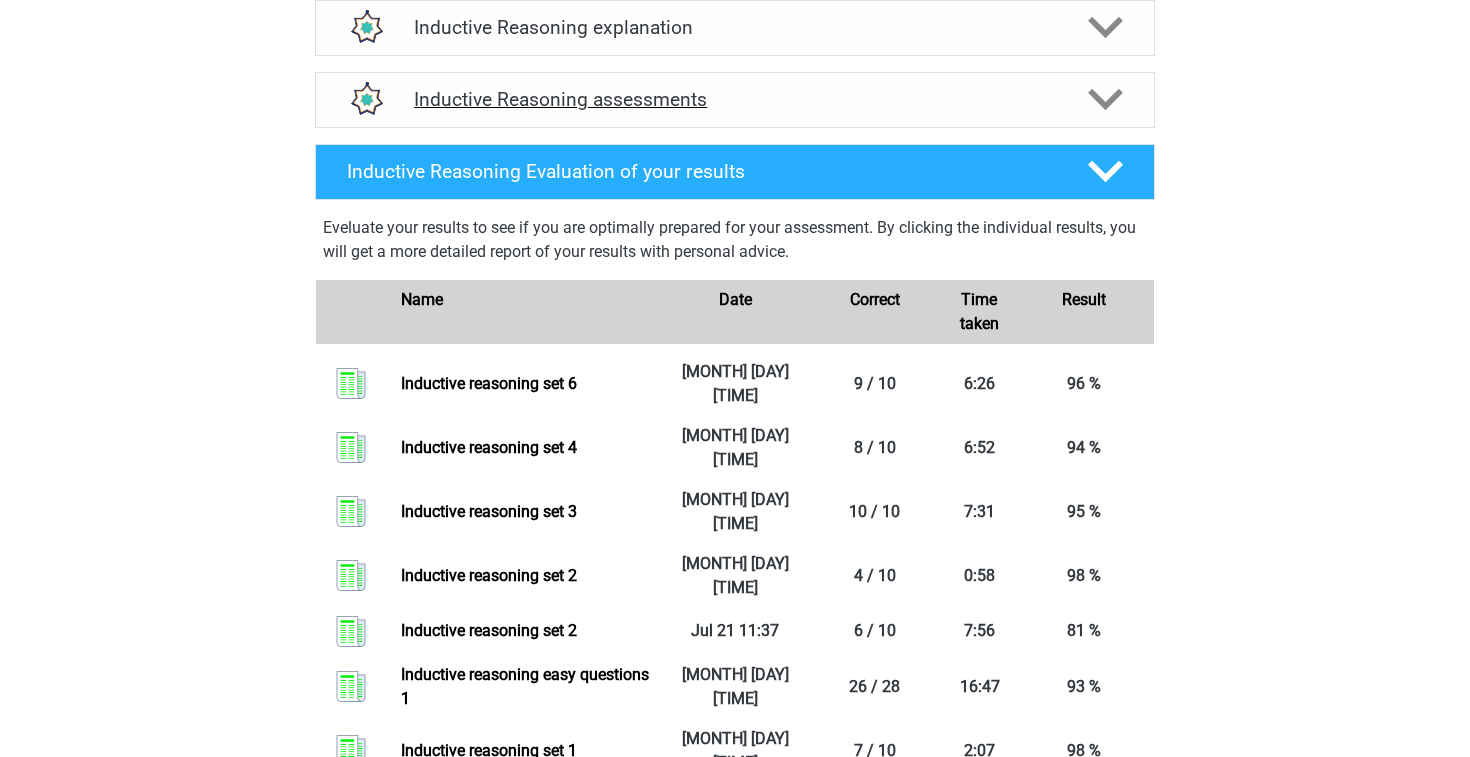 click on "Inductive Reasoning assessments" at bounding box center [735, 99] 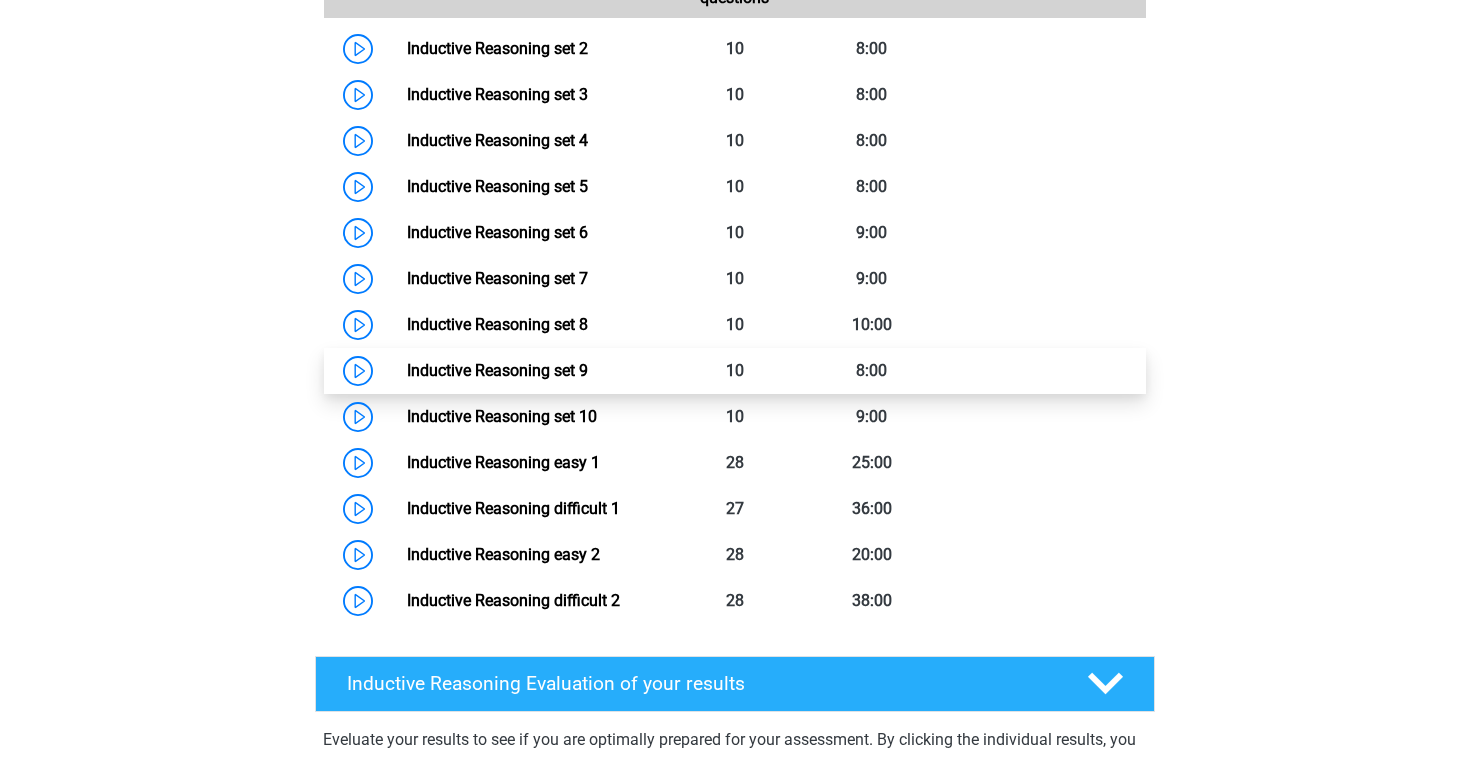 scroll, scrollTop: 1035, scrollLeft: 0, axis: vertical 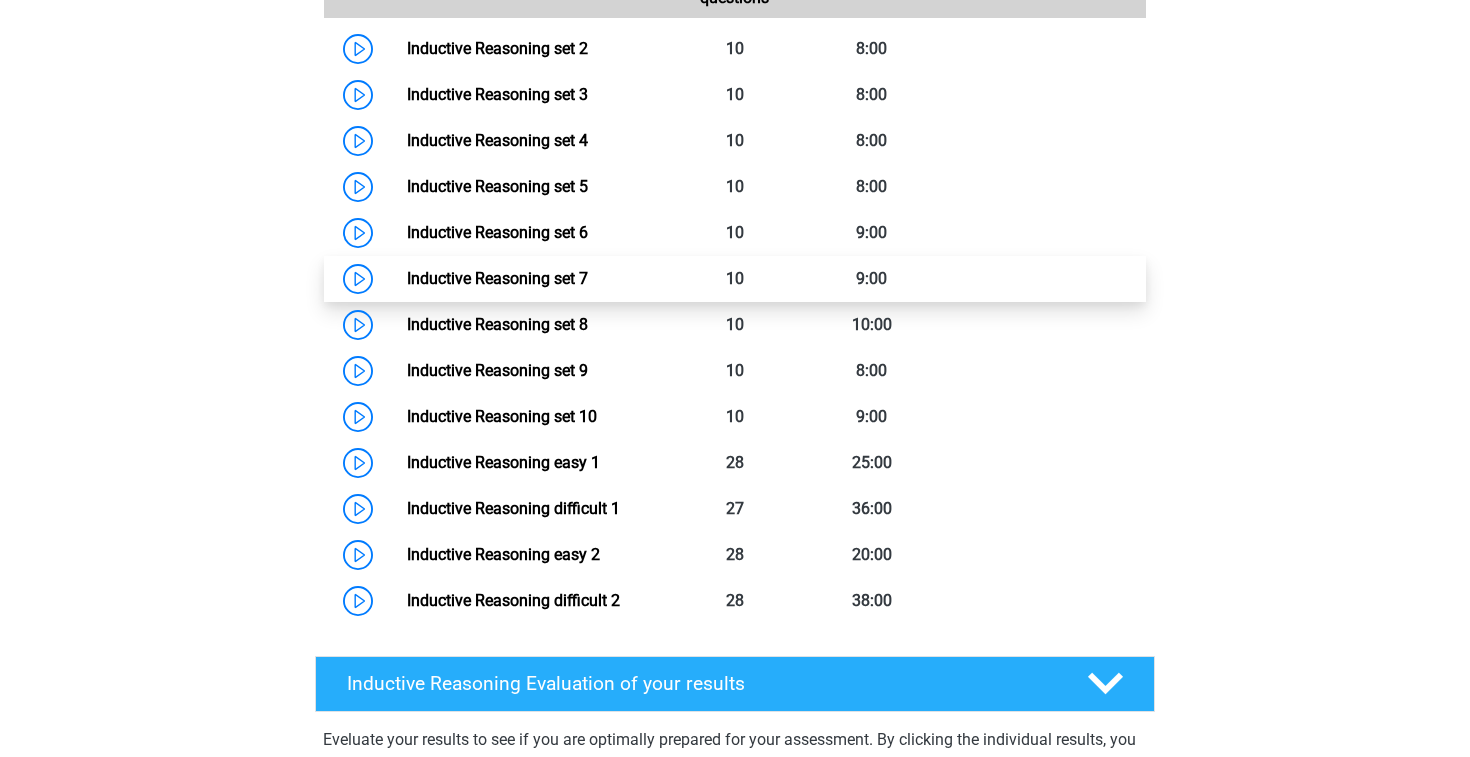 click on "Inductive Reasoning
set 7" at bounding box center (497, 278) 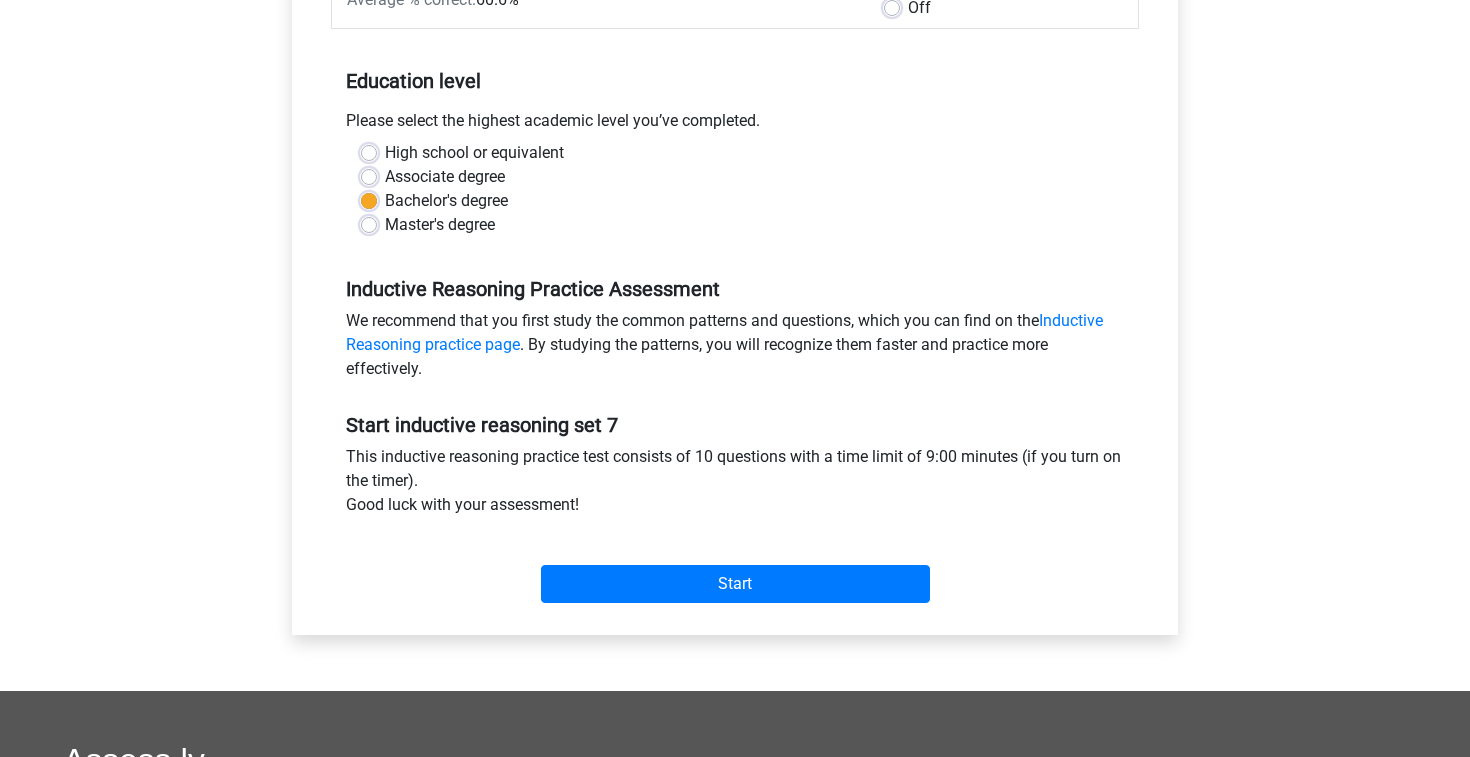 scroll, scrollTop: 386, scrollLeft: 0, axis: vertical 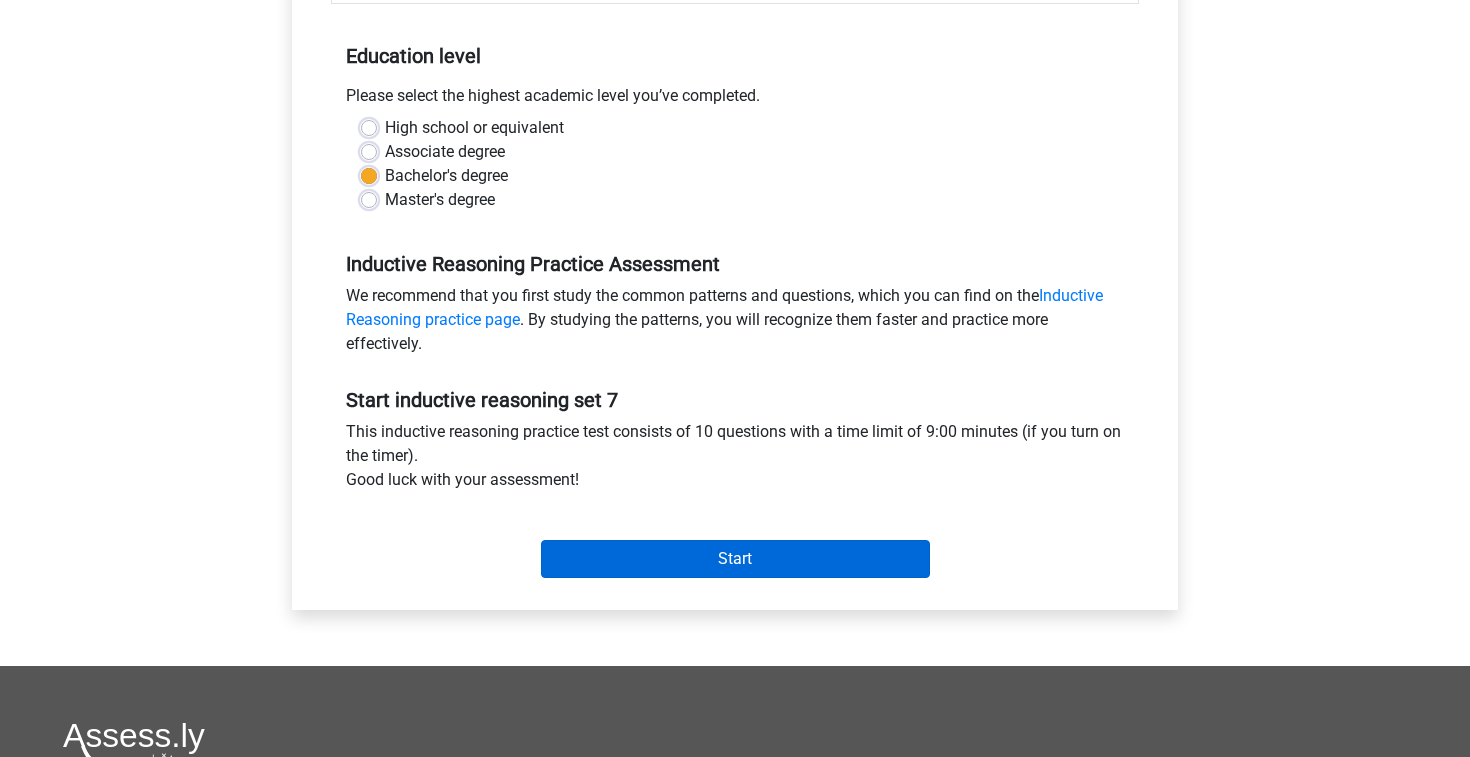 click on "Start" at bounding box center (735, 559) 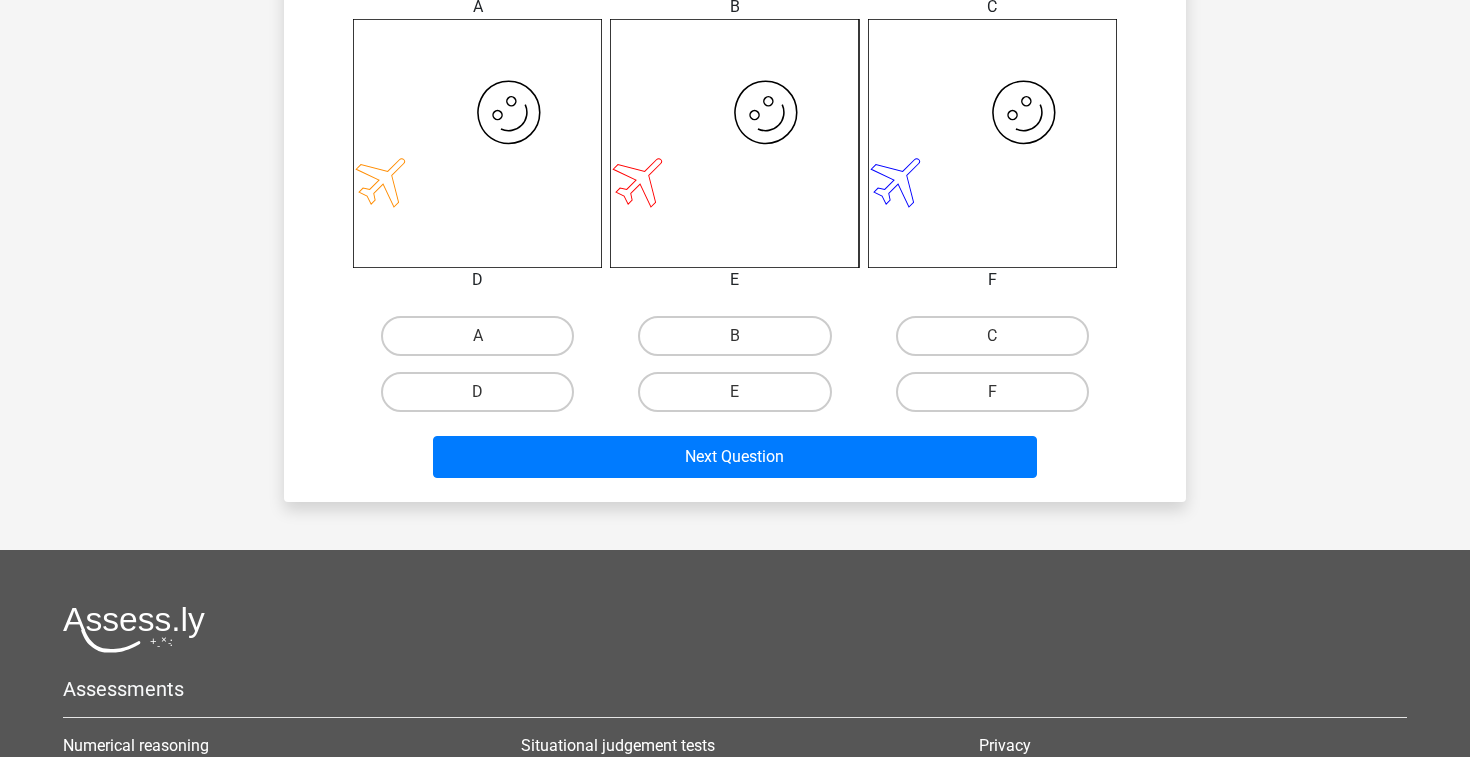 scroll, scrollTop: 824, scrollLeft: 0, axis: vertical 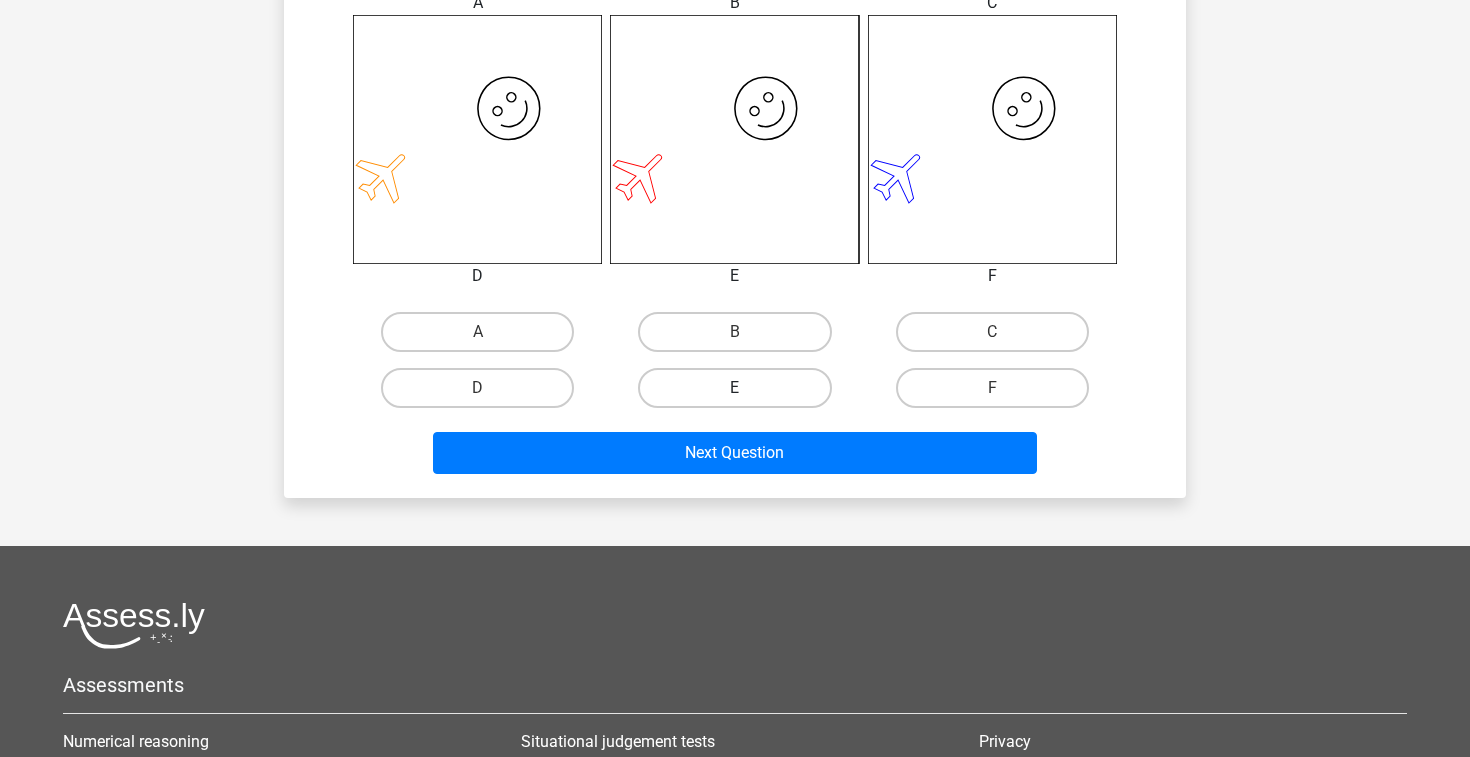 click on "E" at bounding box center [734, 388] 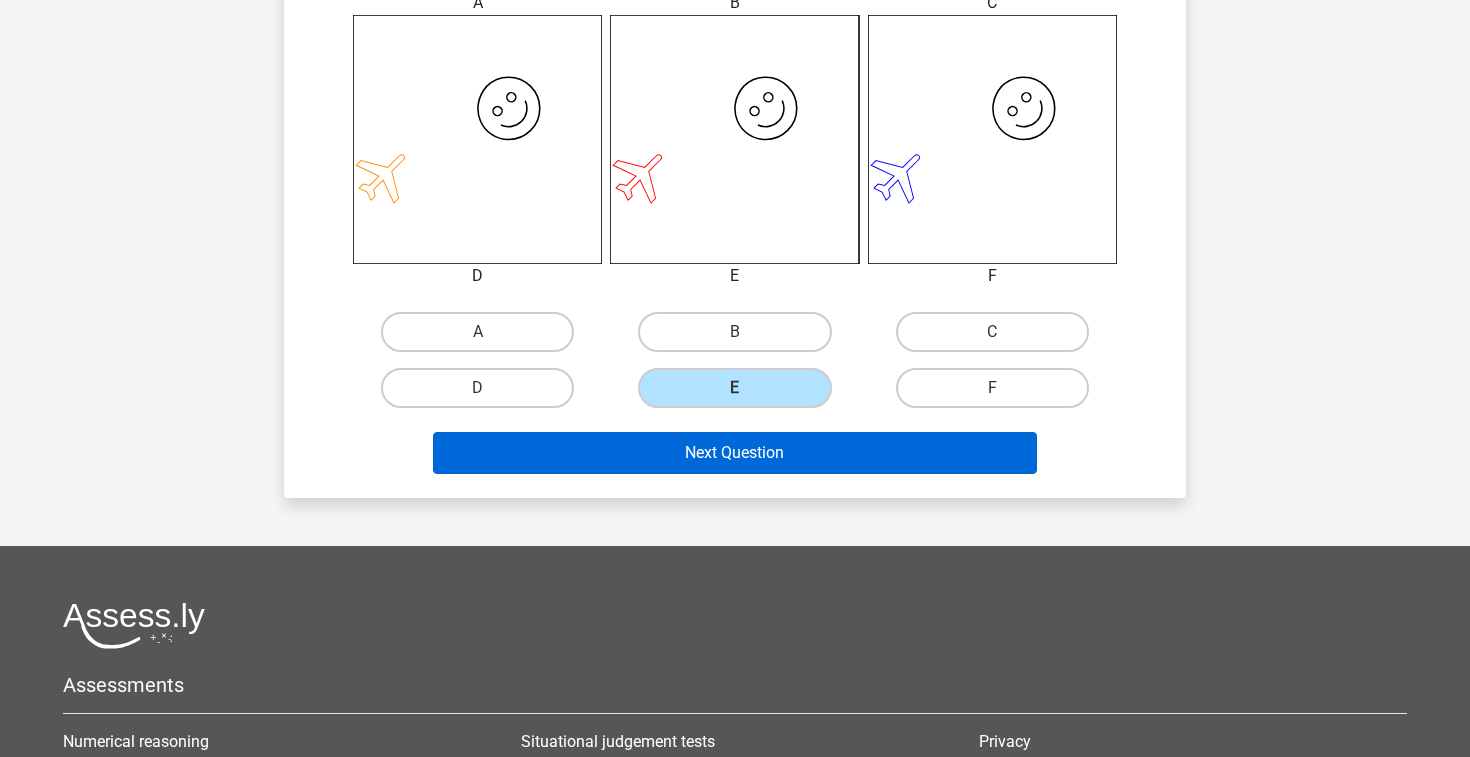 click on "Next Question" at bounding box center (735, 453) 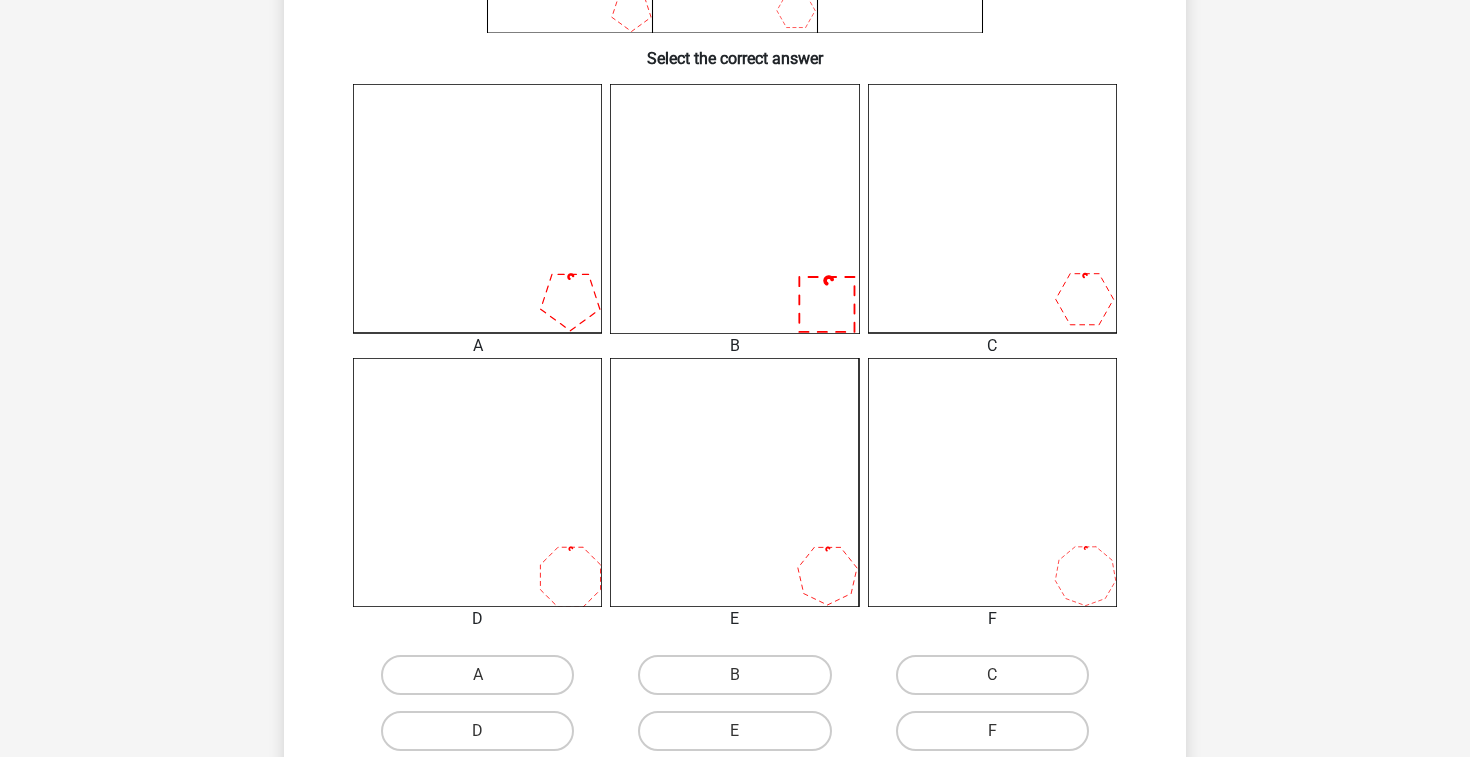scroll, scrollTop: 602, scrollLeft: 0, axis: vertical 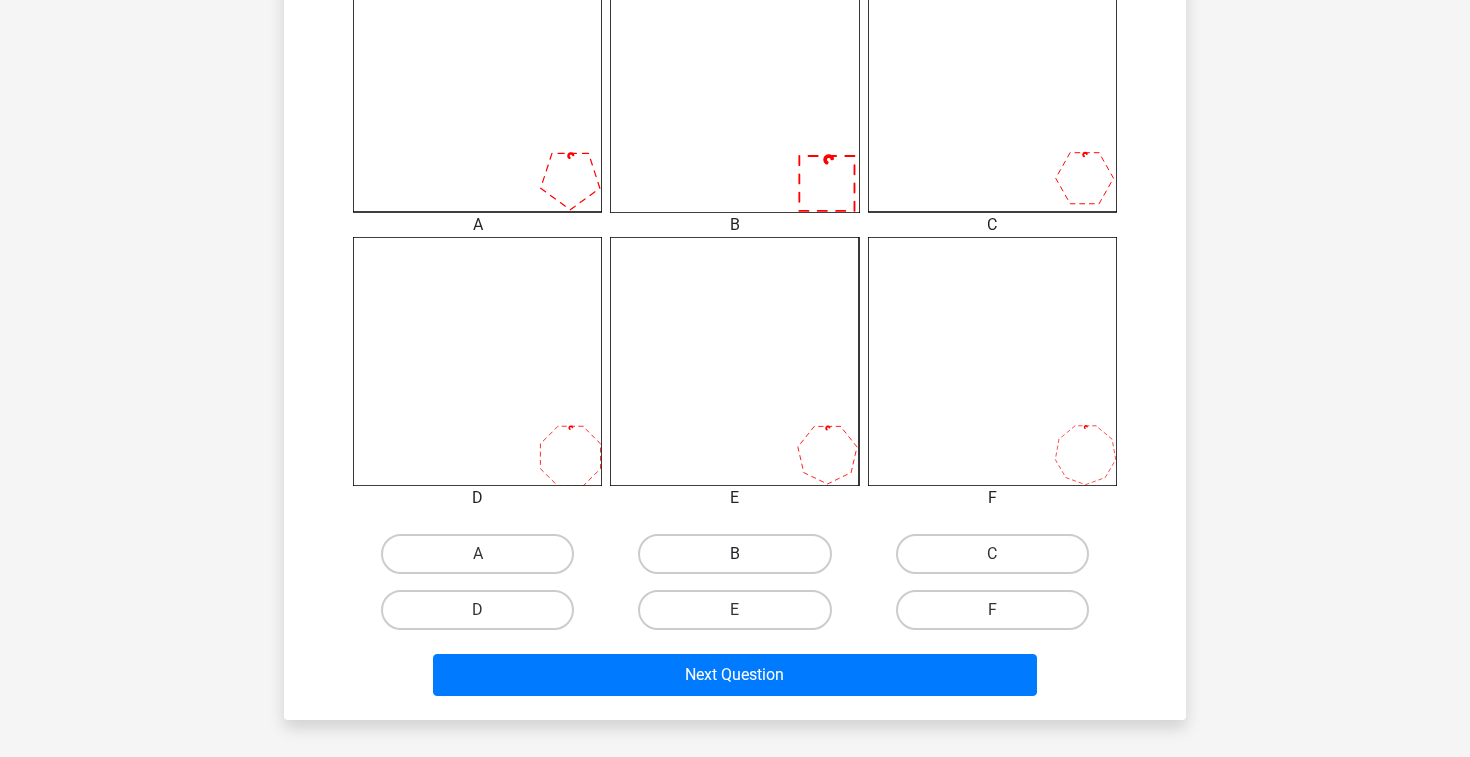 click on "B" at bounding box center (734, 554) 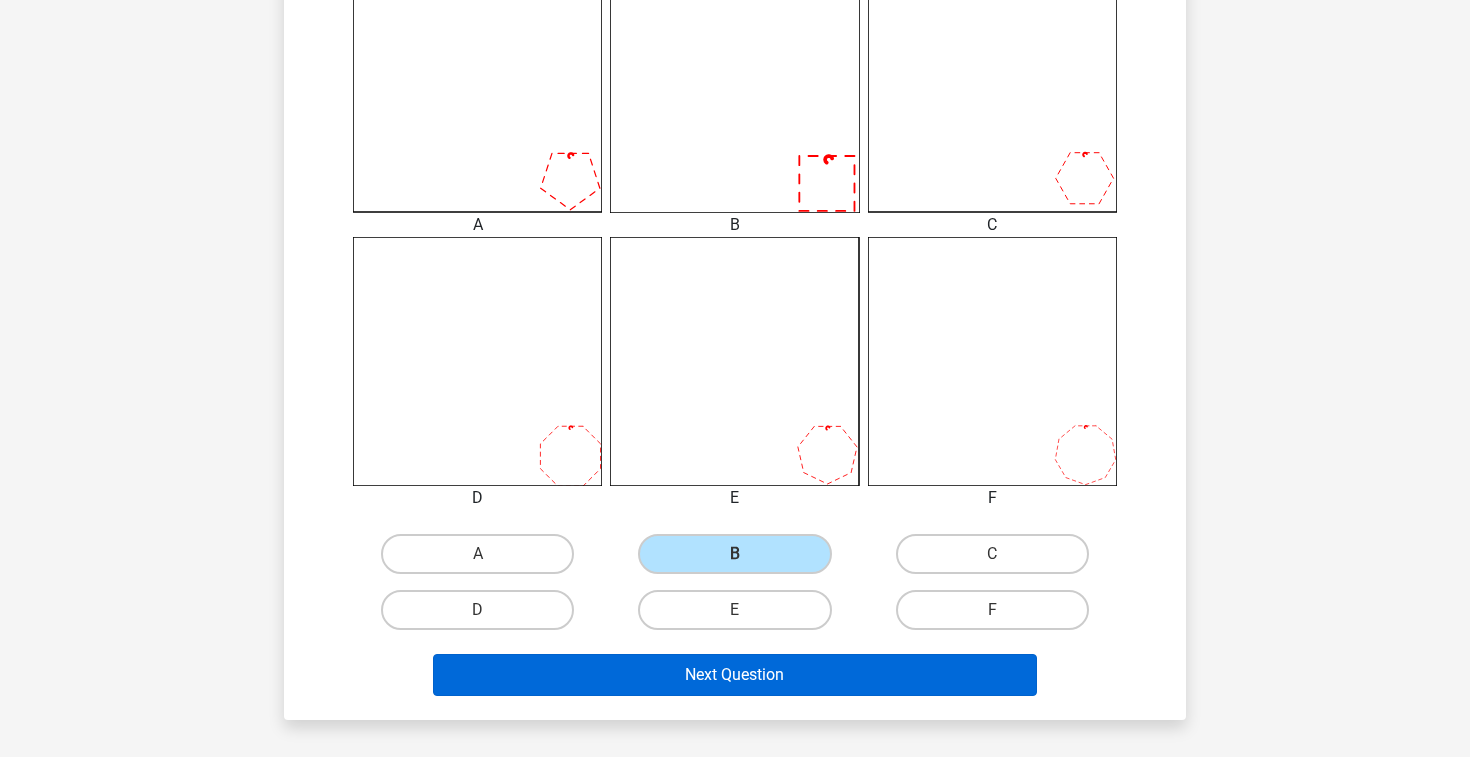 click on "Next Question" at bounding box center (735, 675) 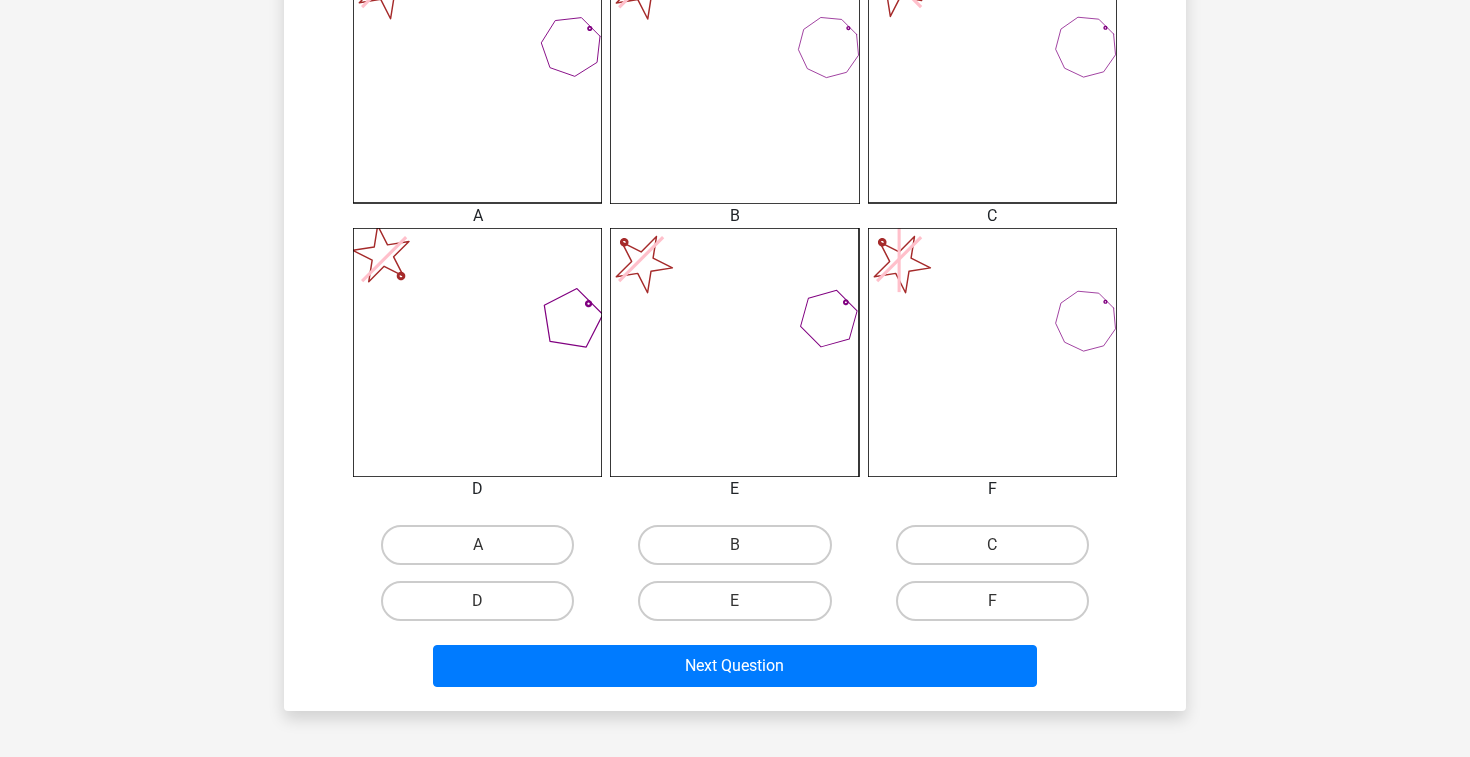scroll, scrollTop: 612, scrollLeft: 0, axis: vertical 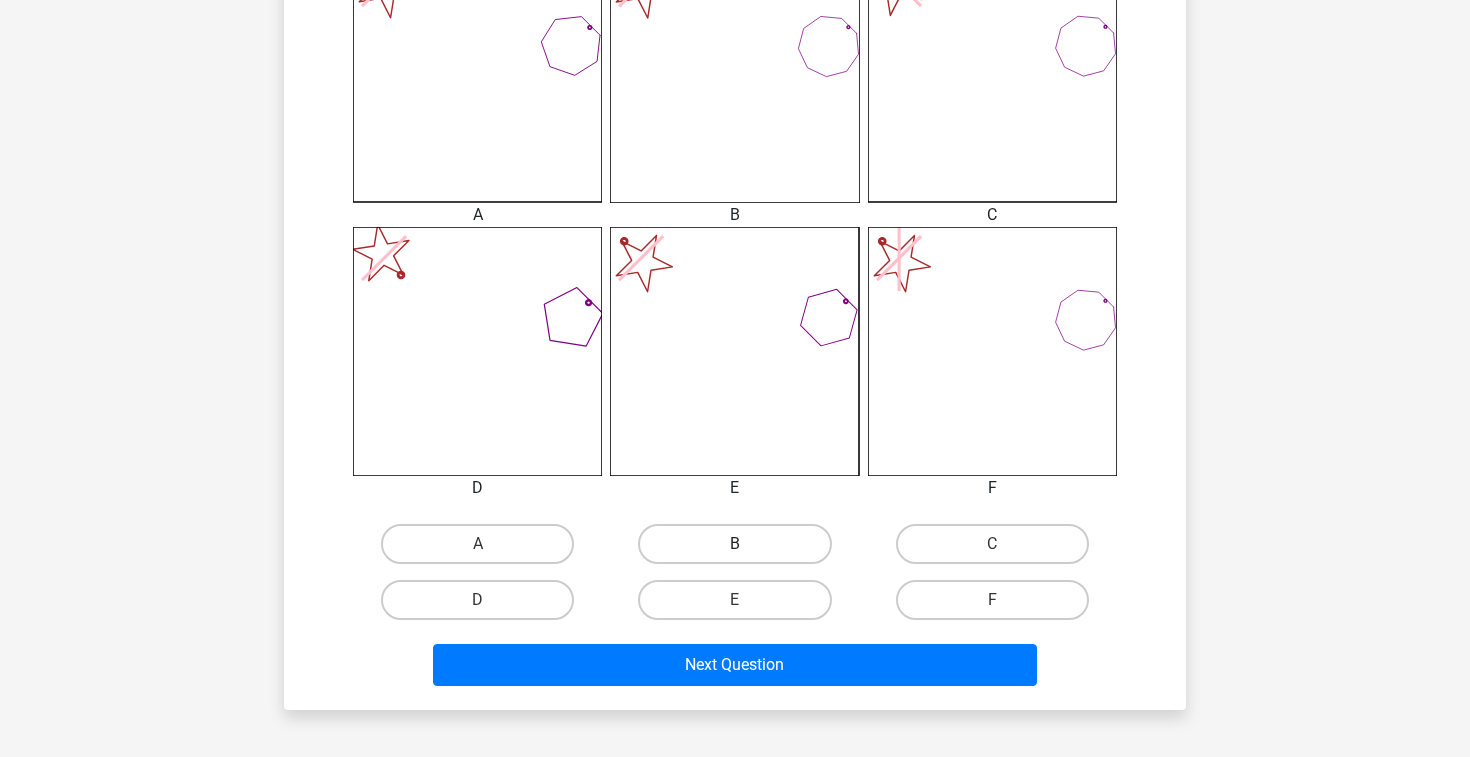 click on "B" at bounding box center (734, 544) 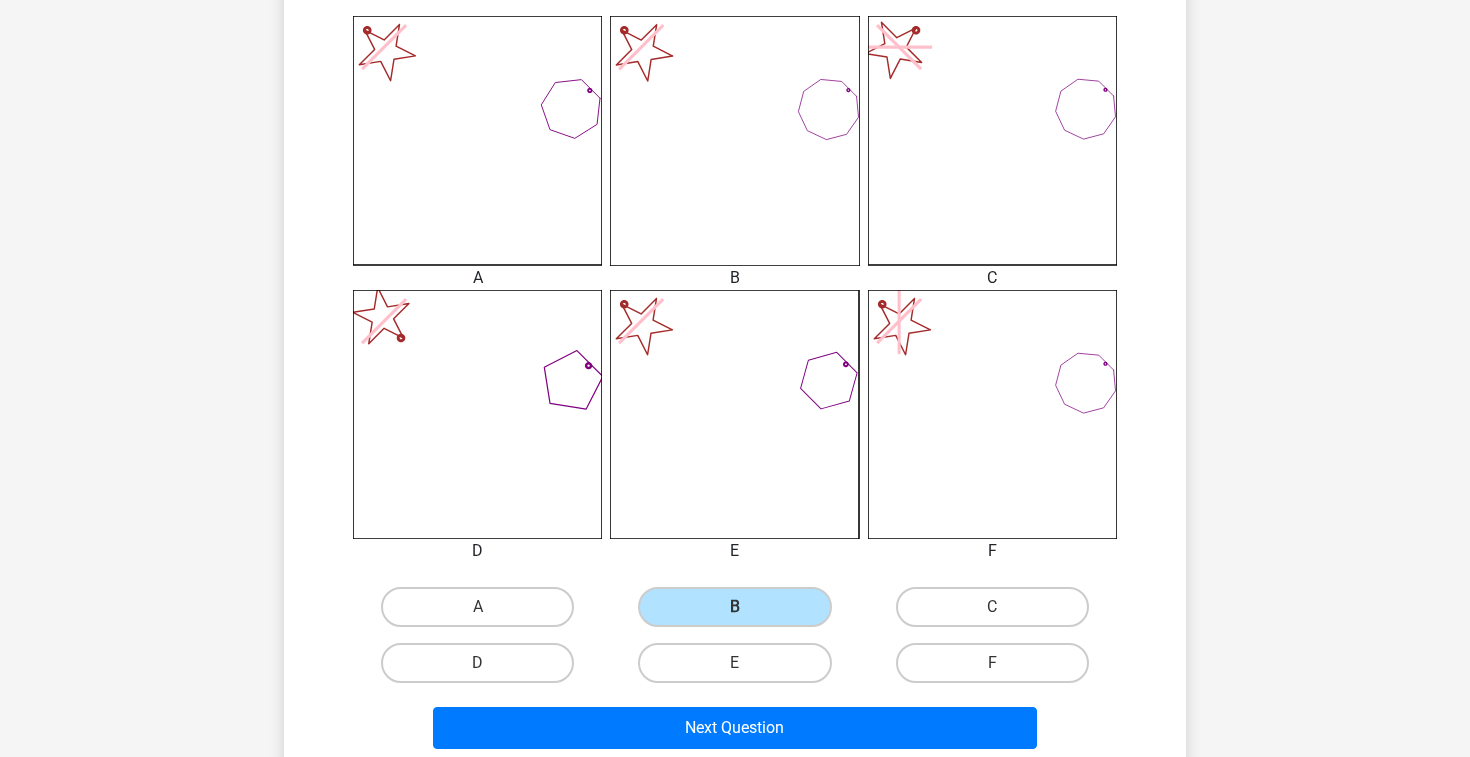 scroll, scrollTop: 549, scrollLeft: 0, axis: vertical 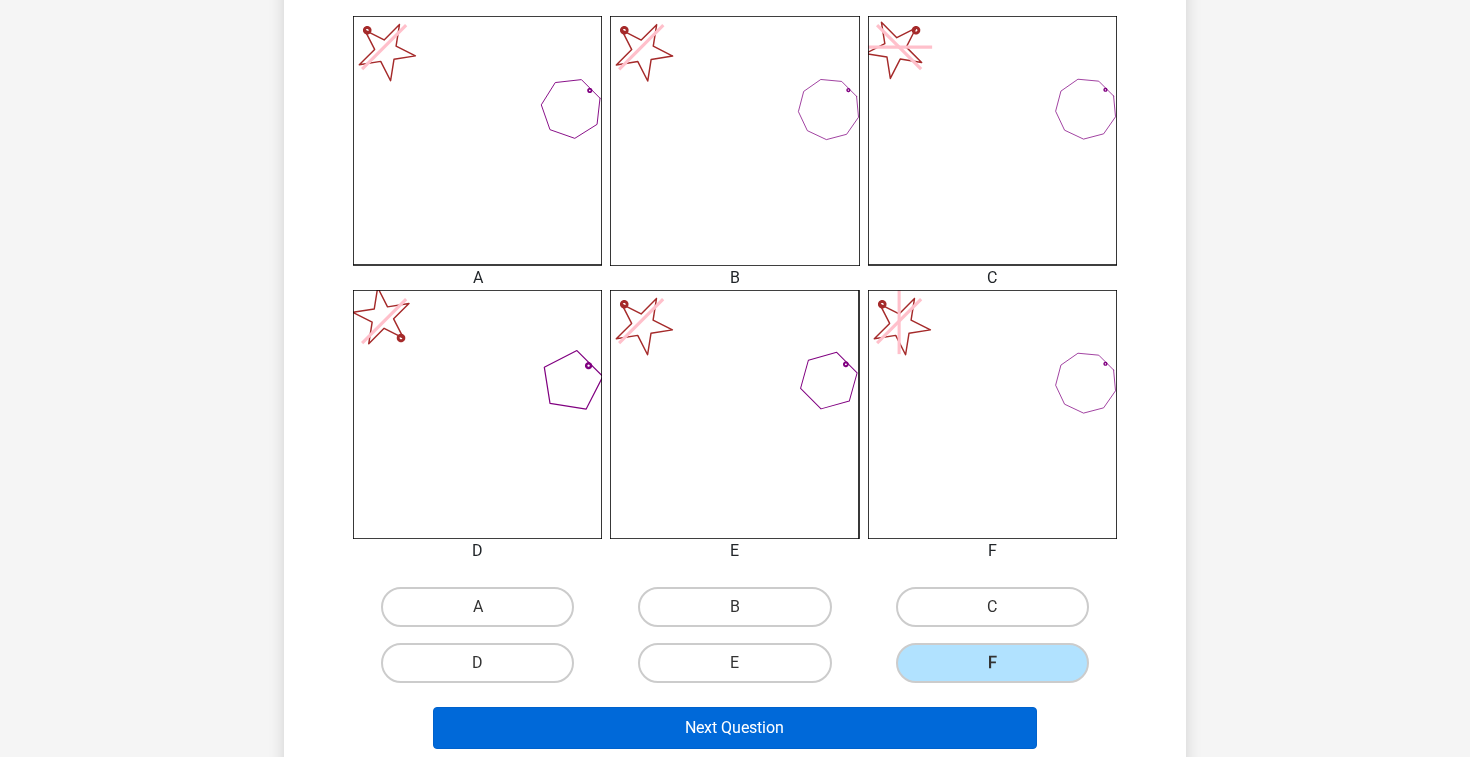 click on "Next Question" at bounding box center [735, 728] 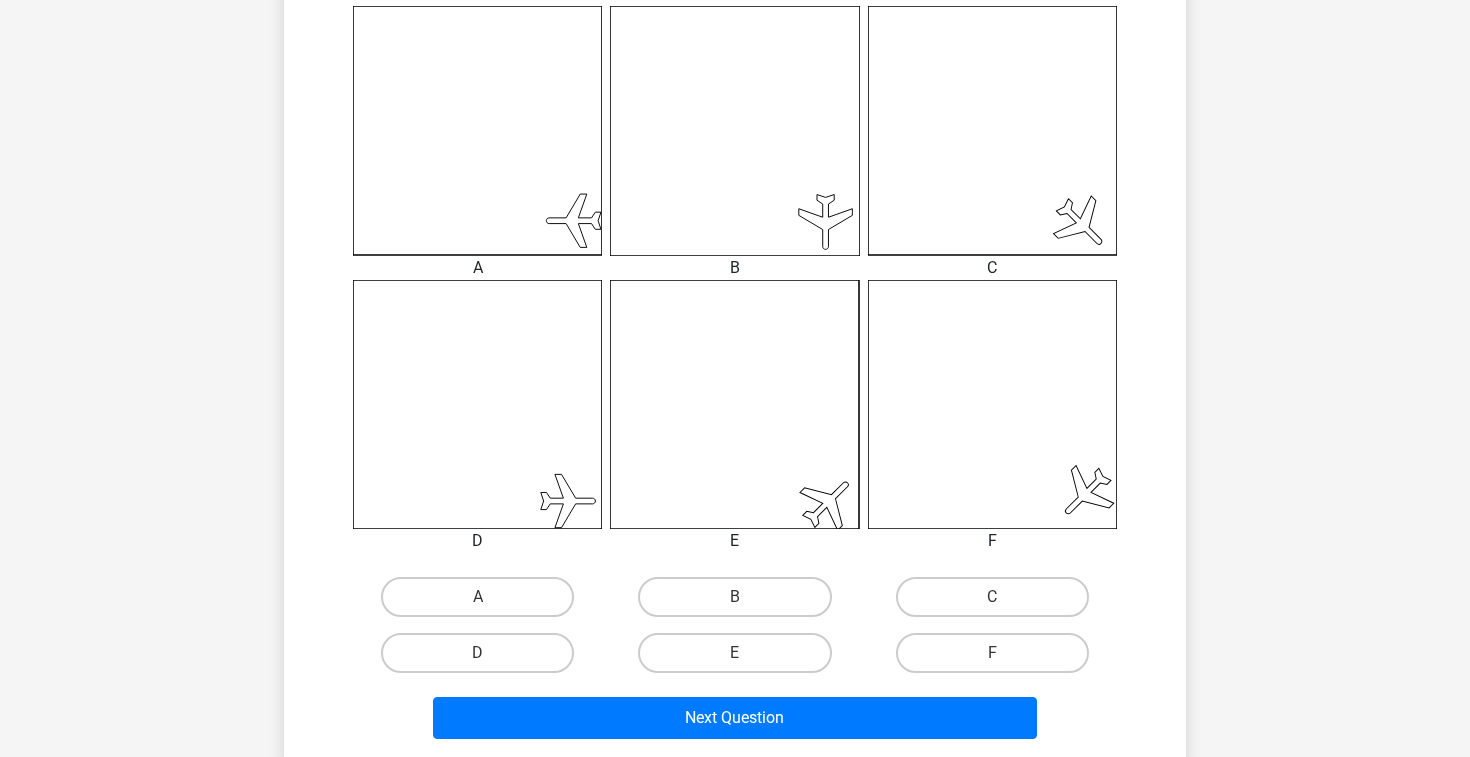 scroll, scrollTop: 559, scrollLeft: 0, axis: vertical 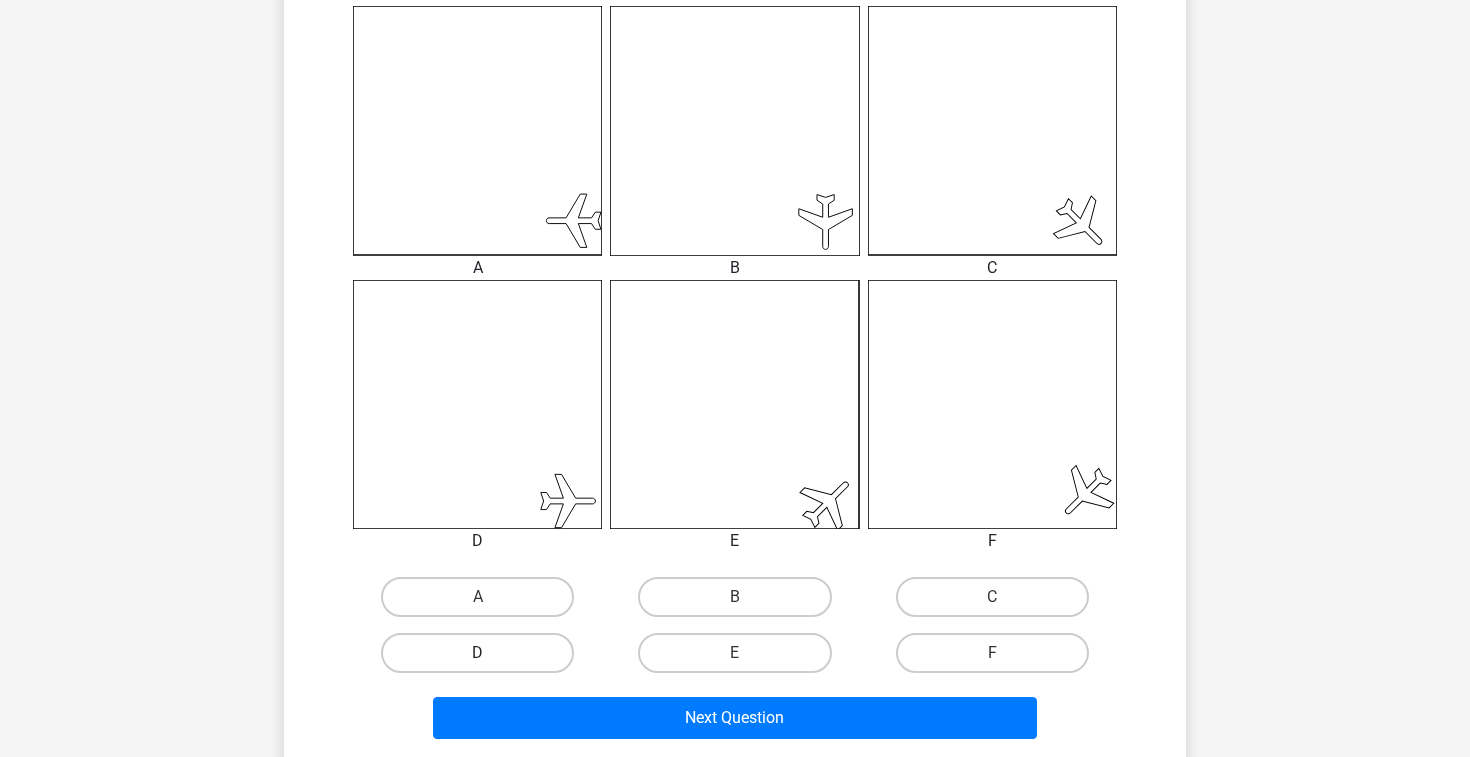 click on "D" at bounding box center (477, 653) 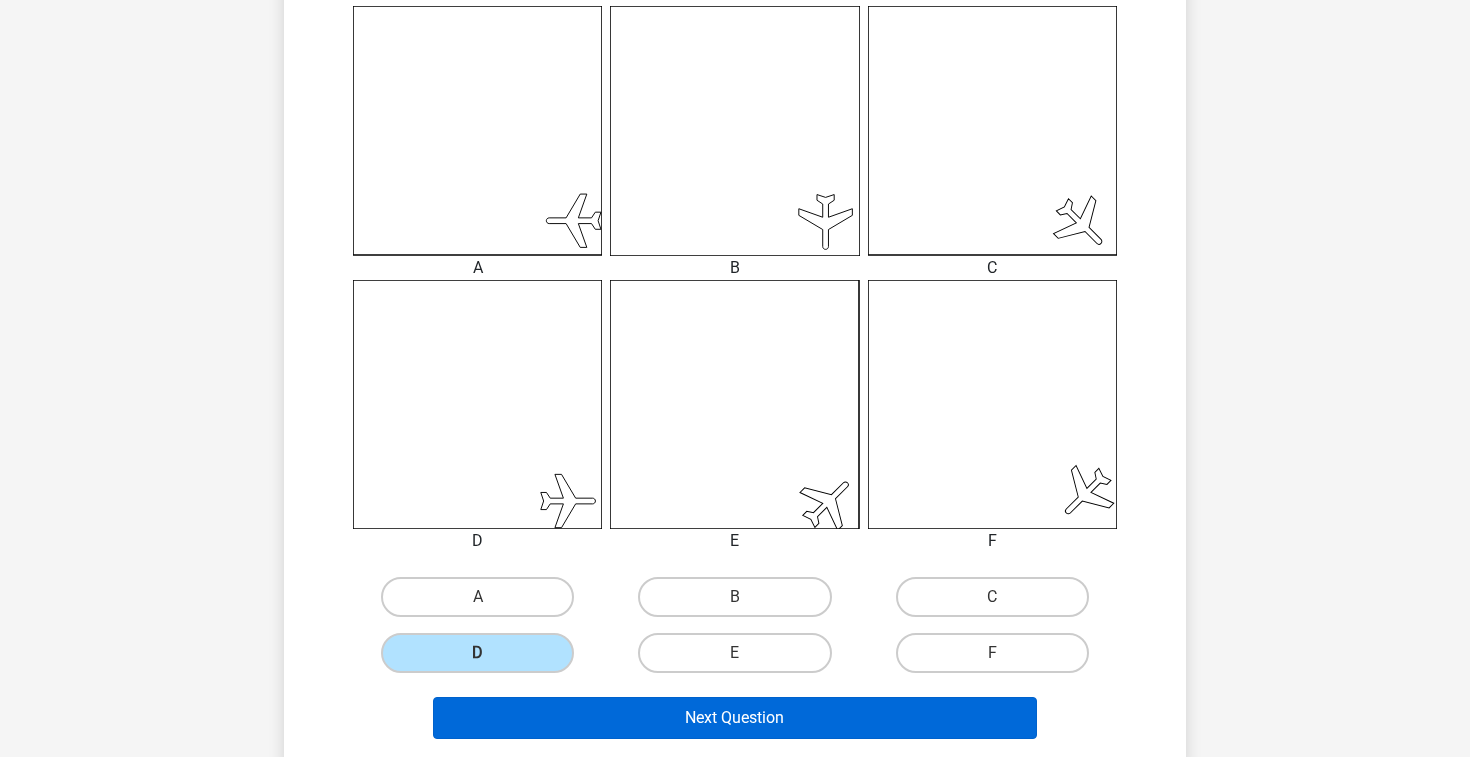 click on "Next Question" at bounding box center [735, 718] 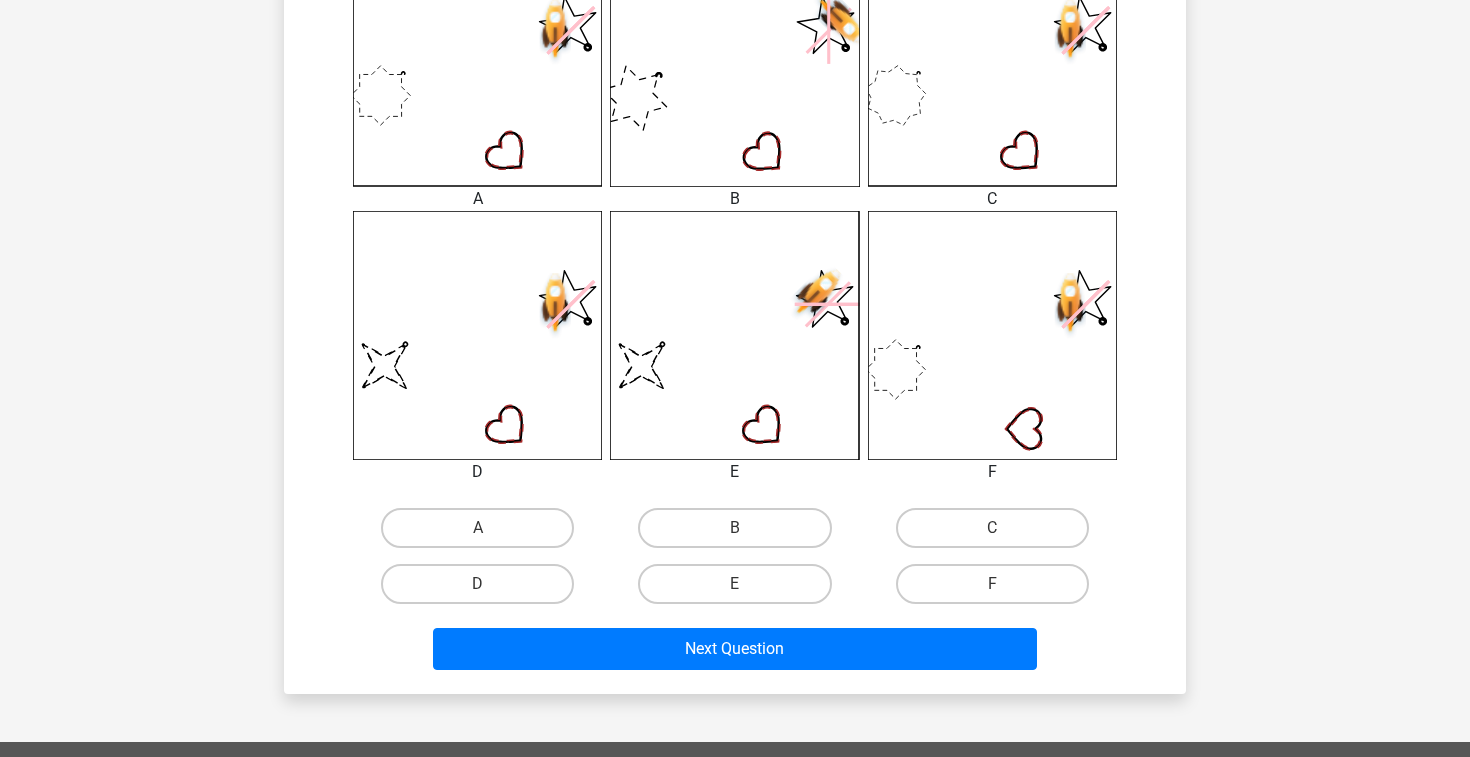 scroll, scrollTop: 633, scrollLeft: 0, axis: vertical 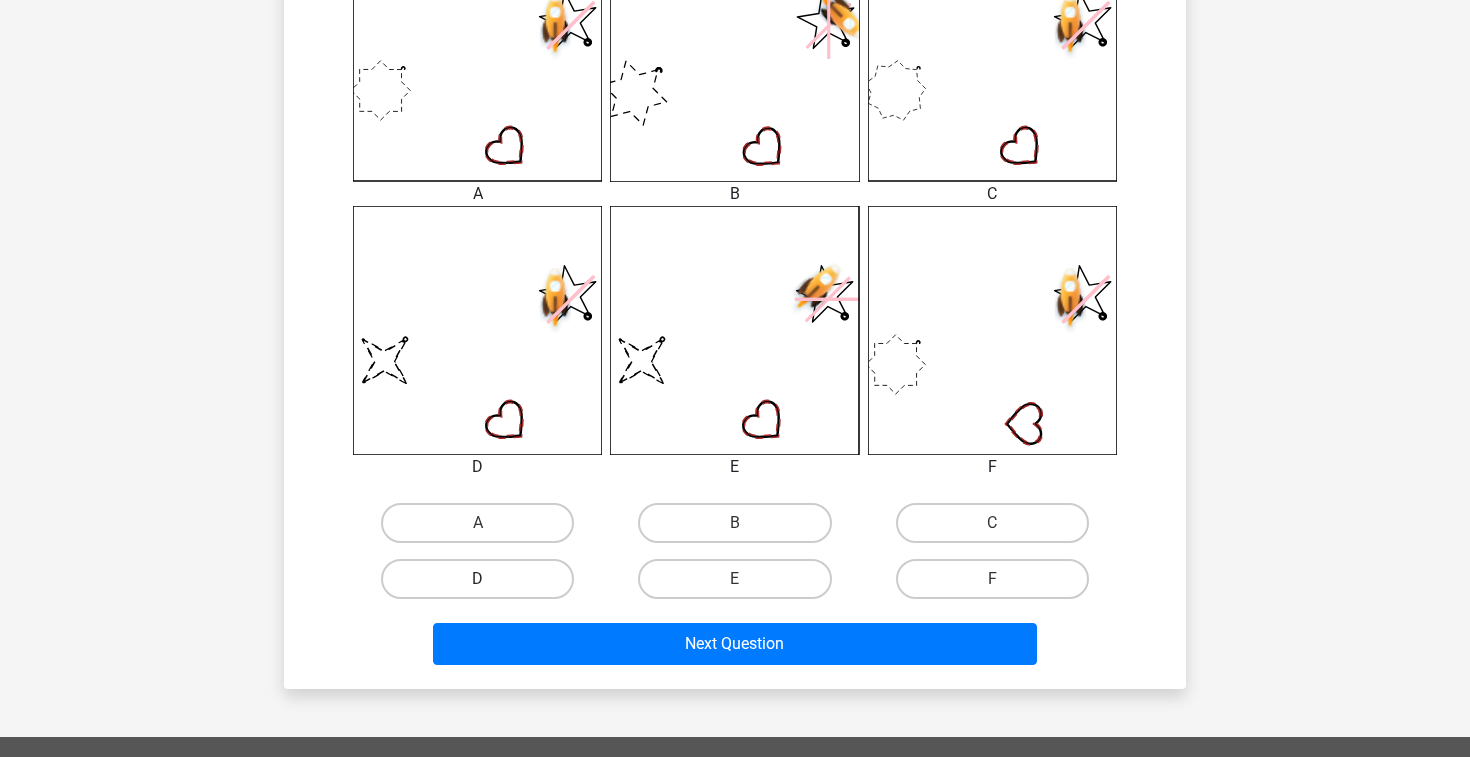 click on "D" at bounding box center [477, 579] 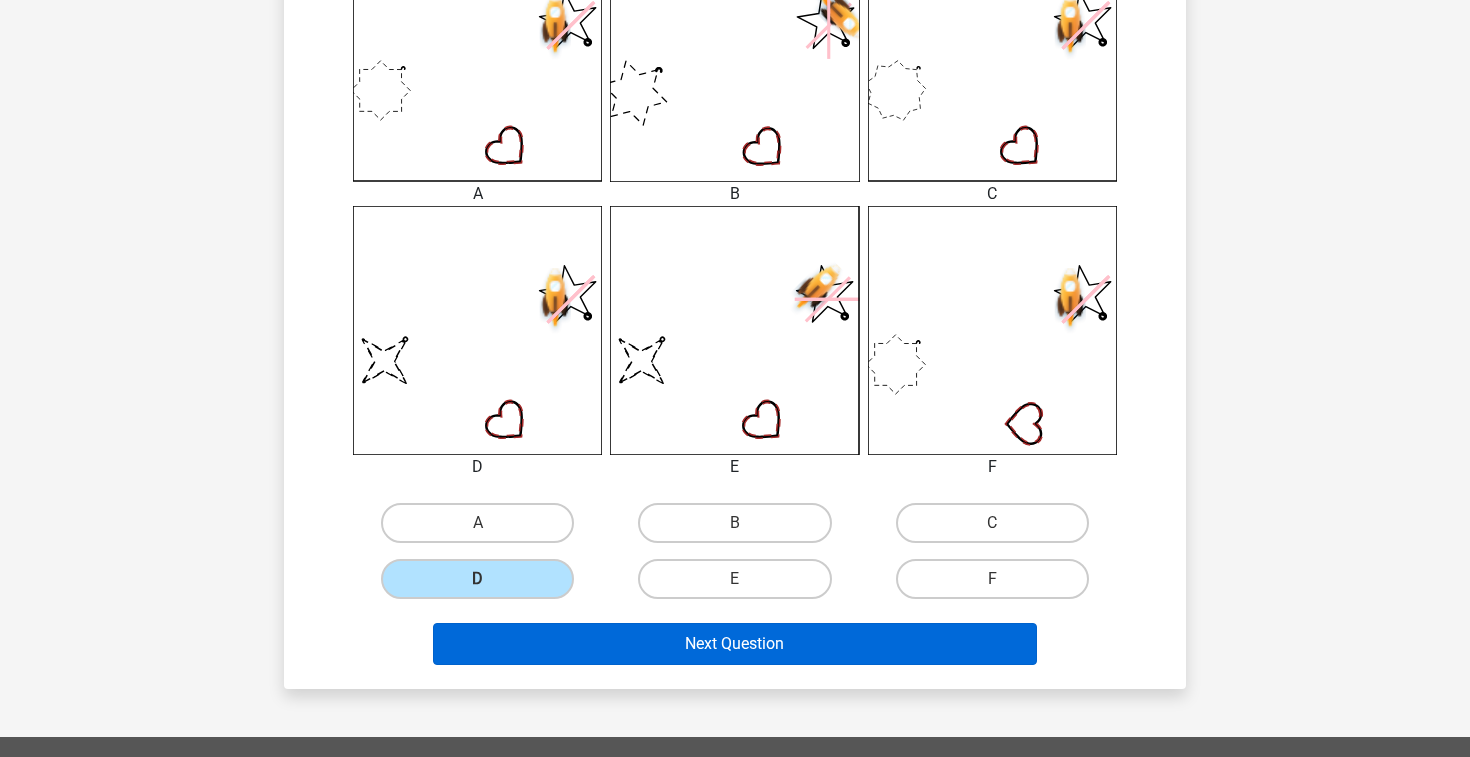 click on "Next Question" at bounding box center (735, 644) 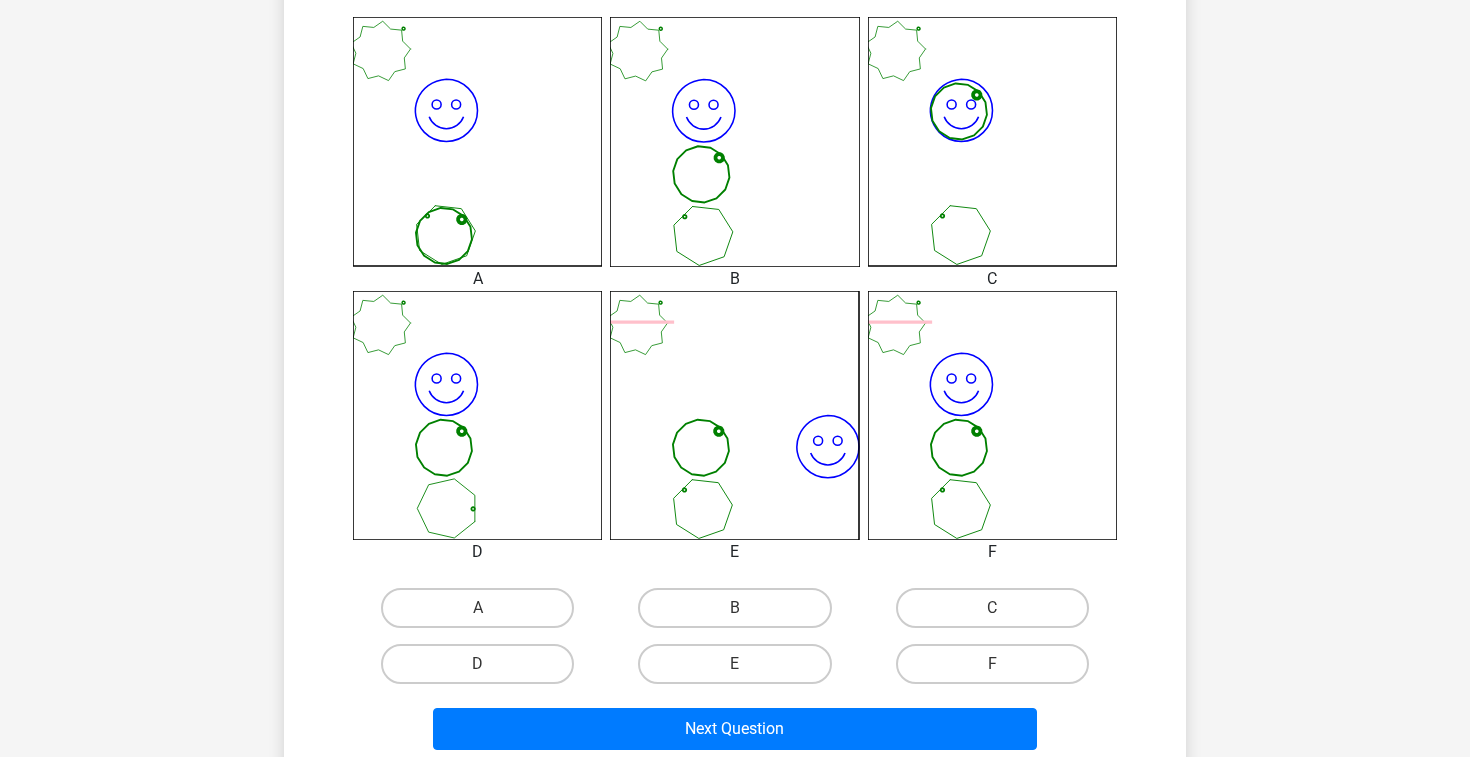 scroll, scrollTop: 636, scrollLeft: 0, axis: vertical 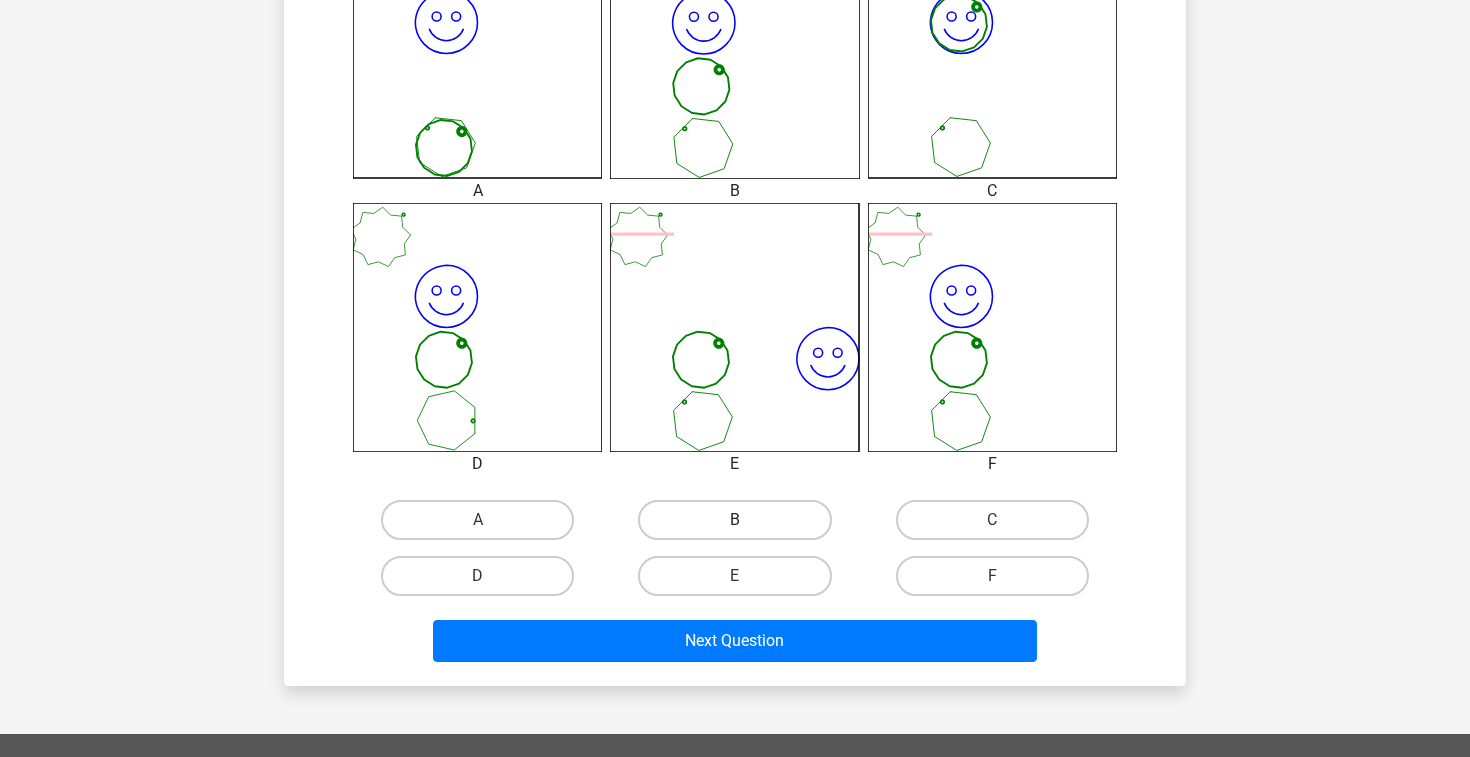 click on "B" at bounding box center (734, 520) 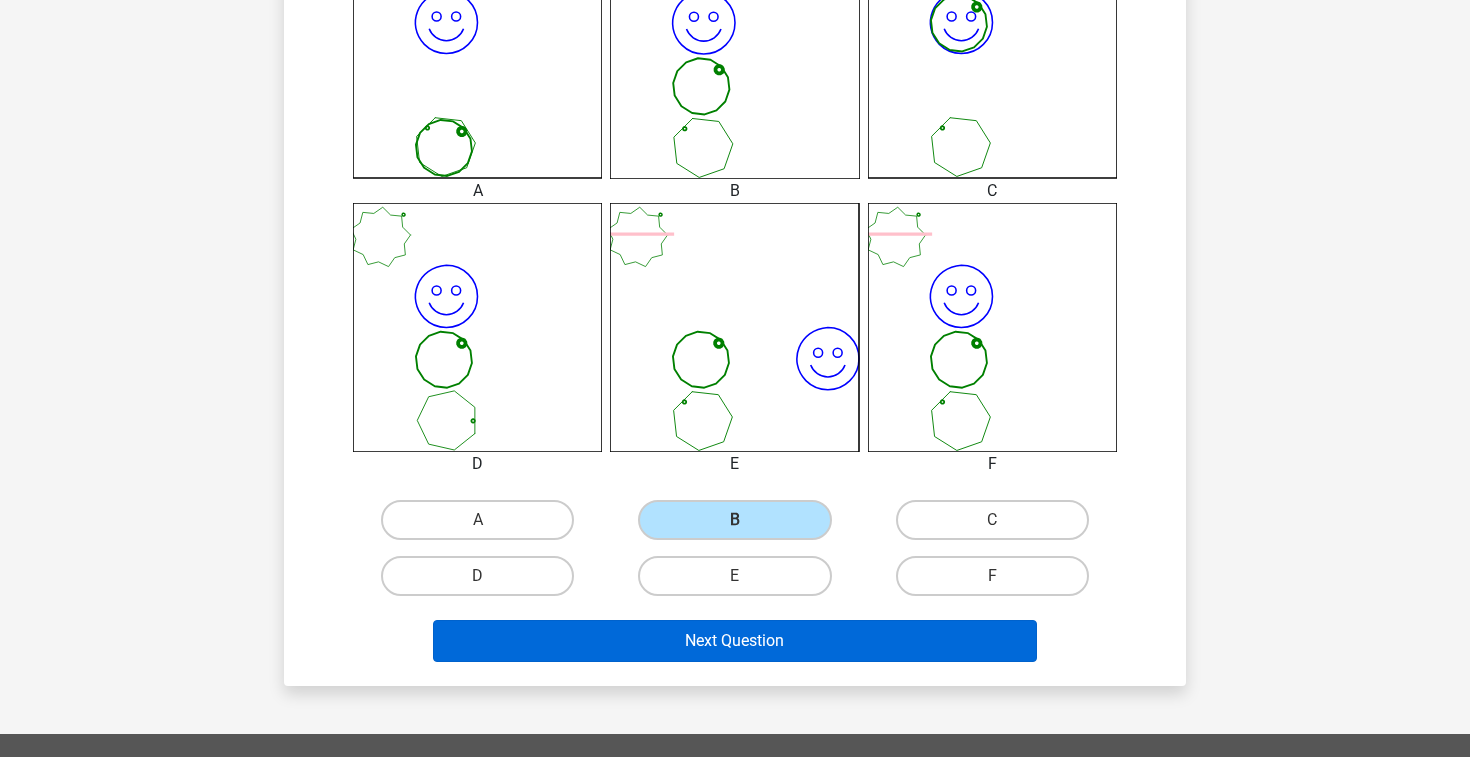 click on "Next Question" at bounding box center [735, 641] 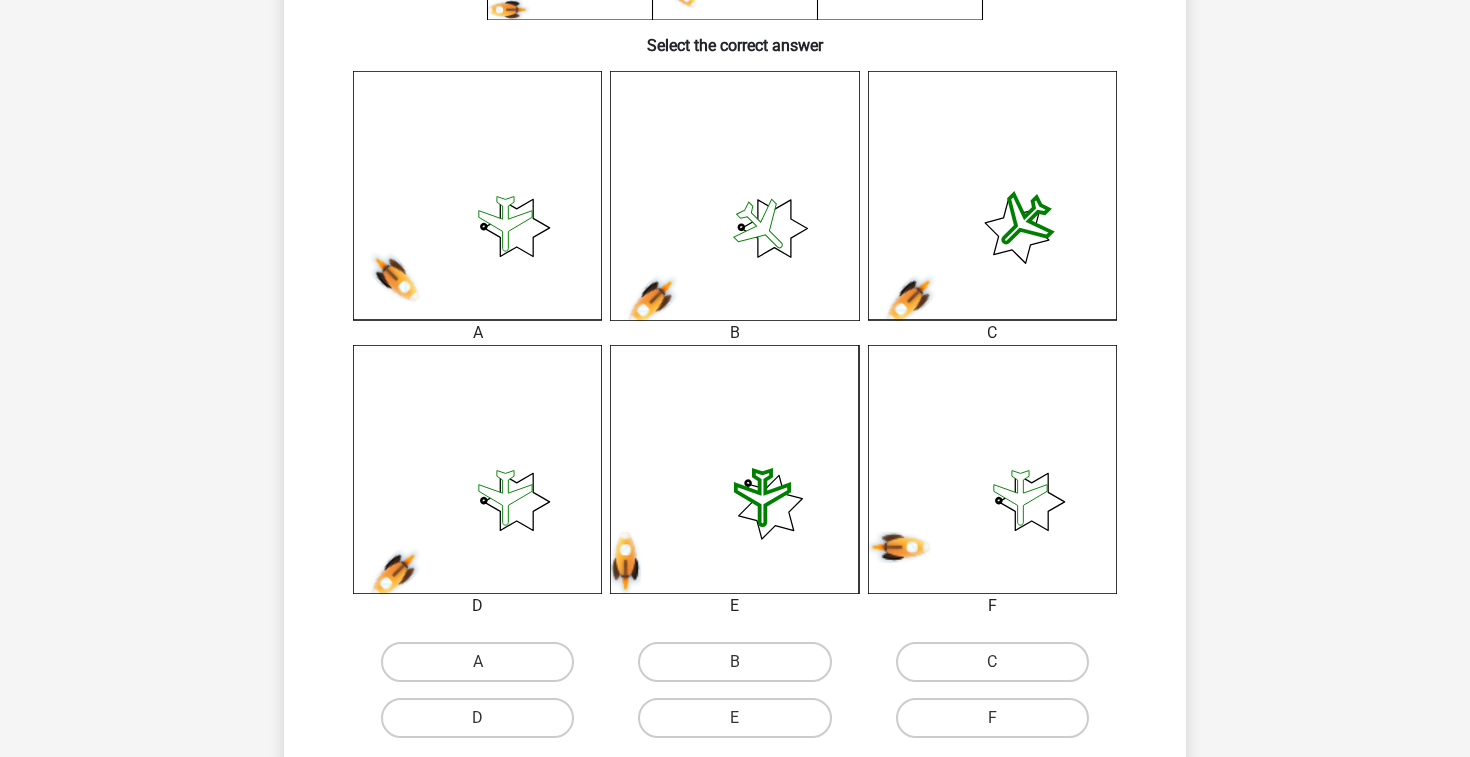 scroll, scrollTop: 533, scrollLeft: 0, axis: vertical 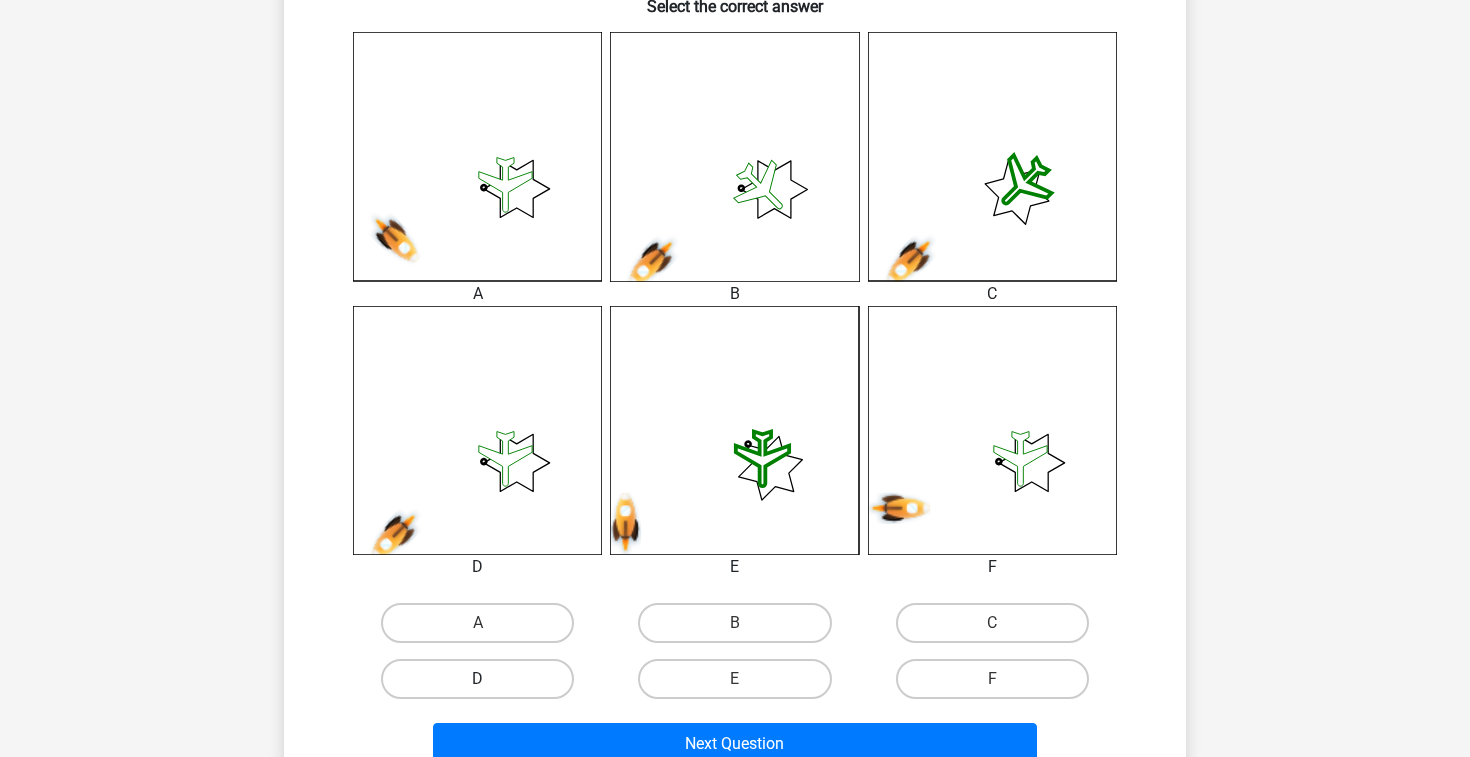 click on "D" at bounding box center (477, 679) 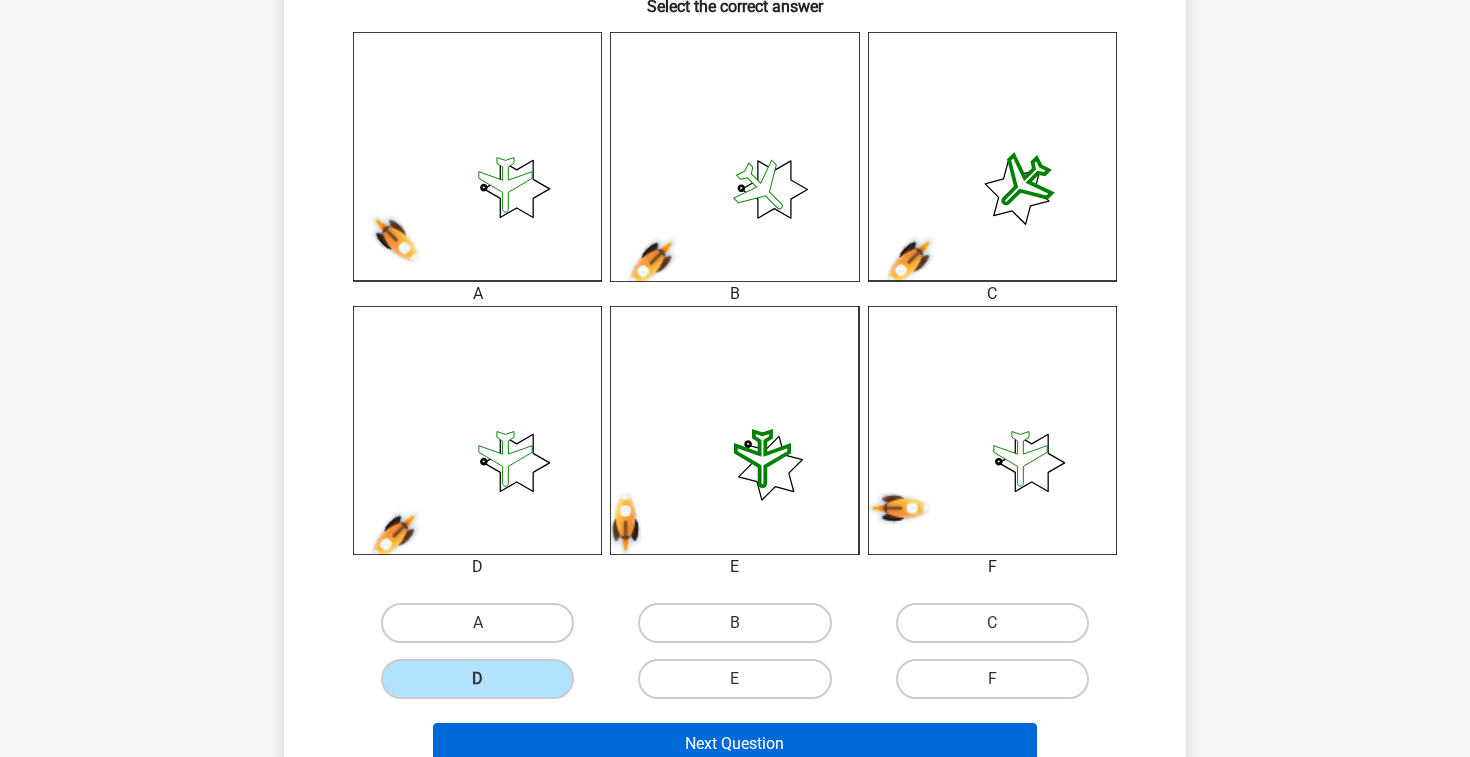 click on "Next Question" at bounding box center (735, 744) 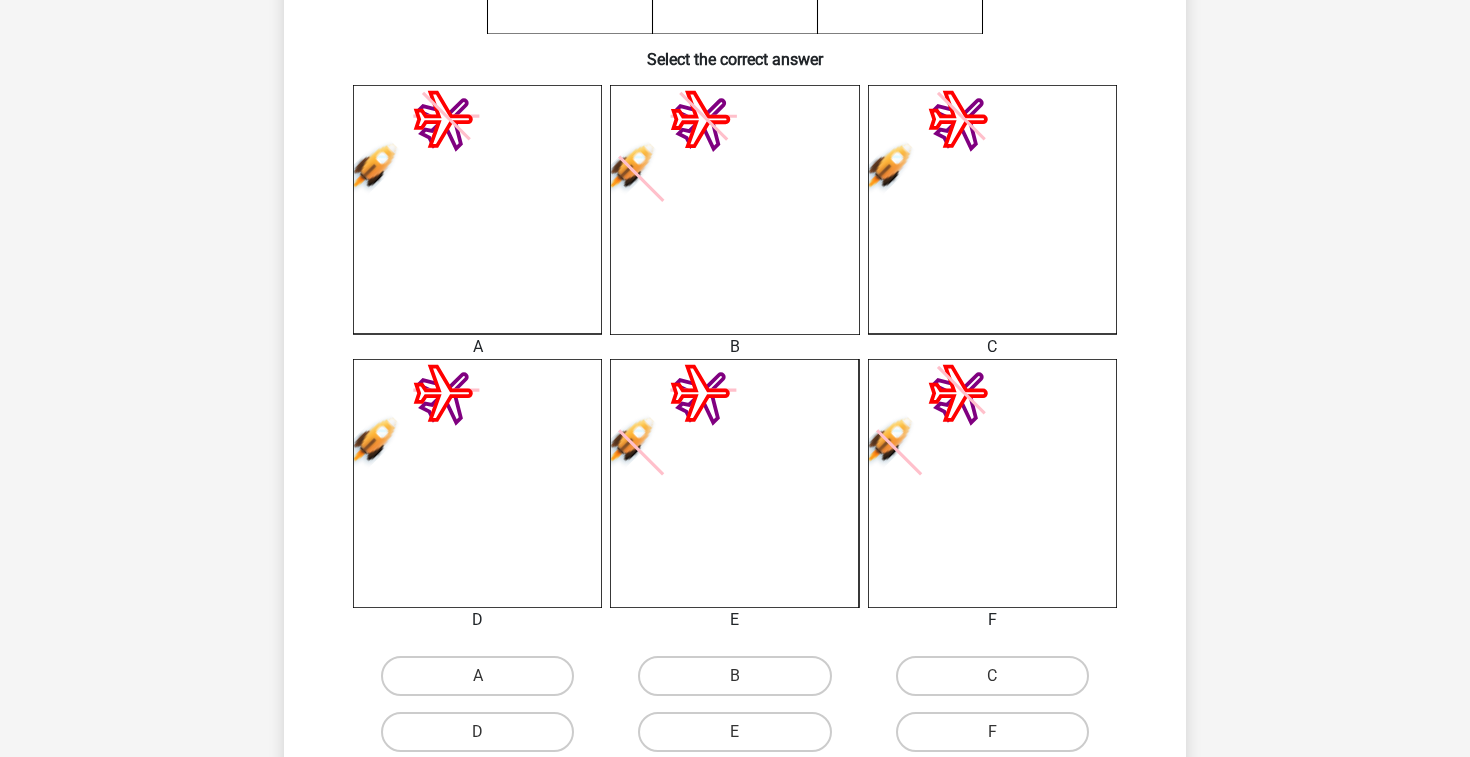 scroll, scrollTop: 507, scrollLeft: 0, axis: vertical 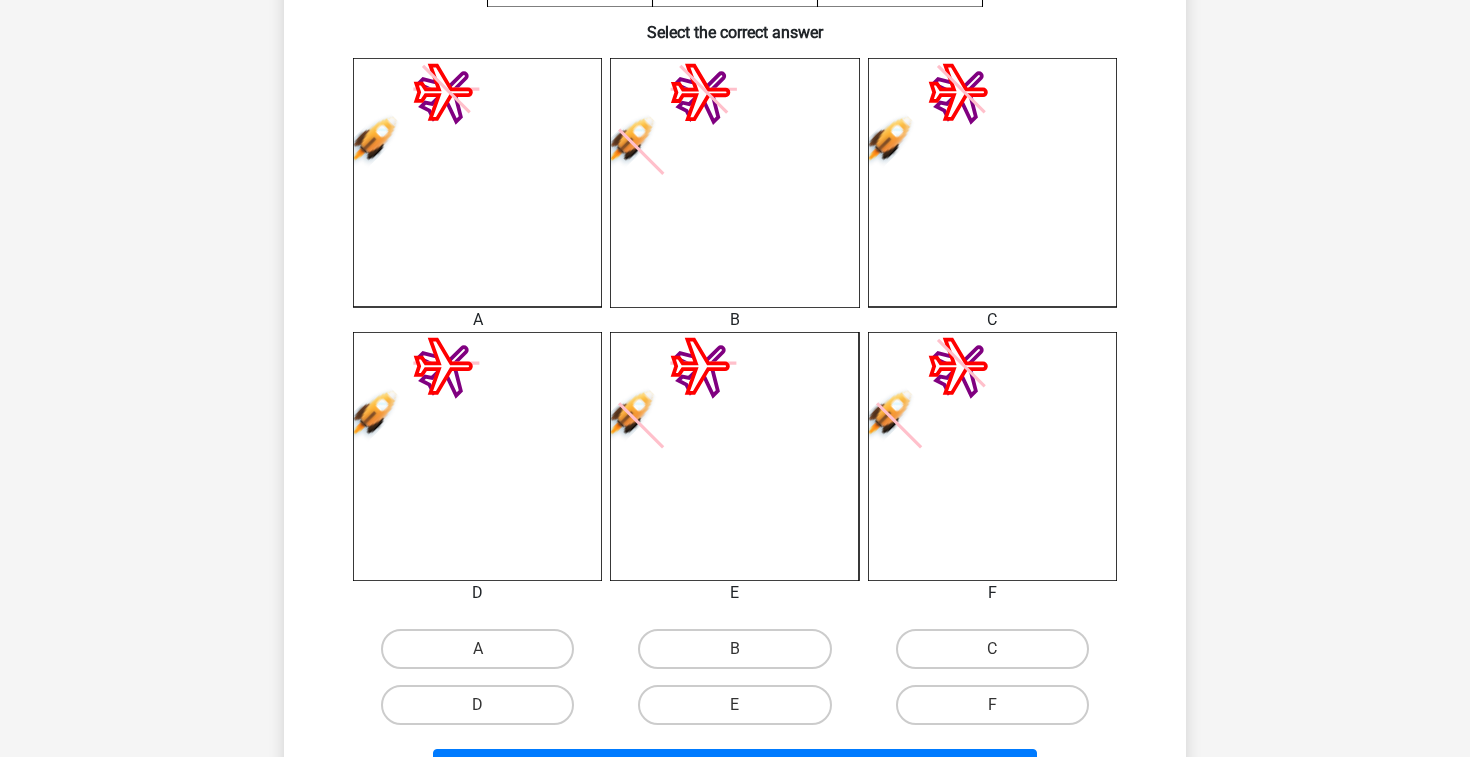 click on "B" at bounding box center [734, 649] 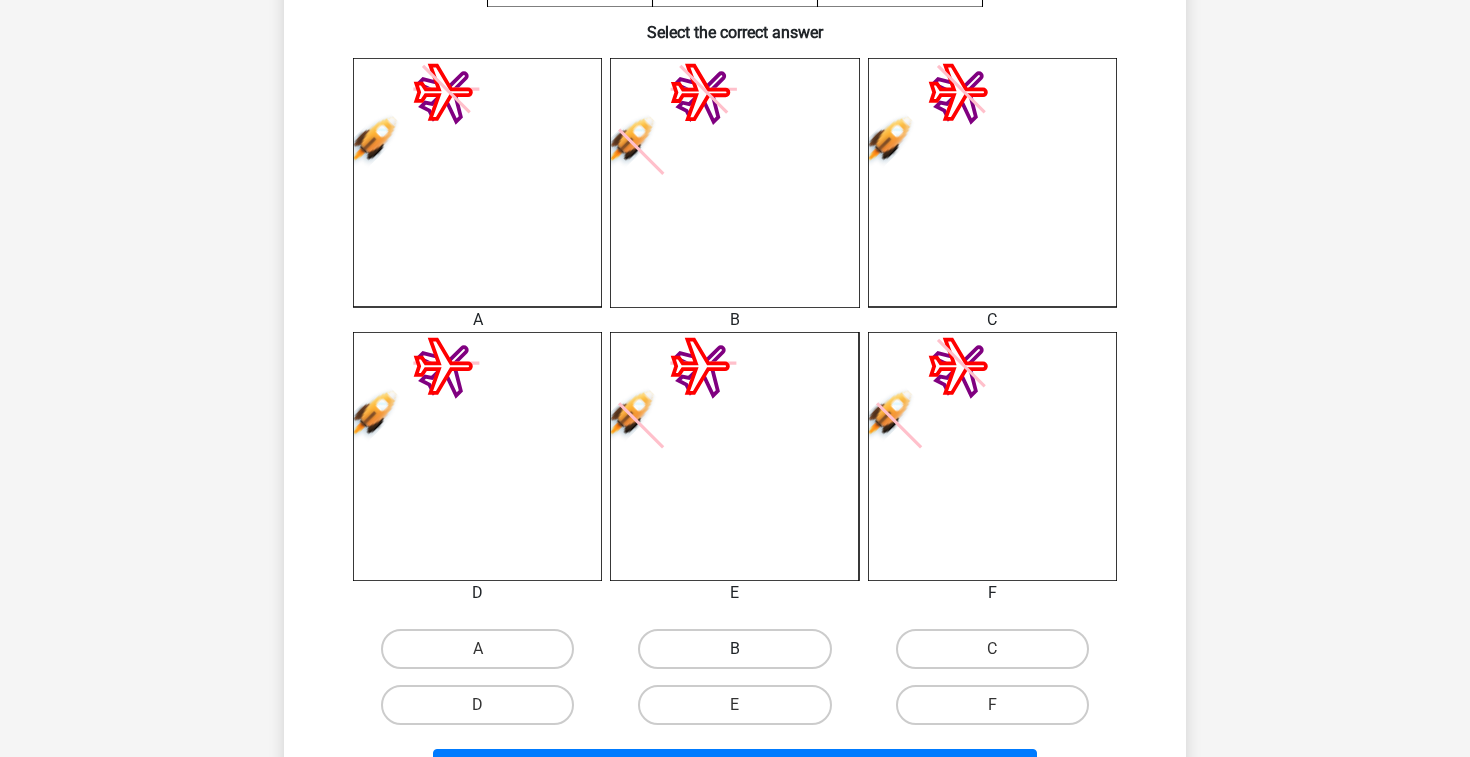 click on "B" at bounding box center (734, 649) 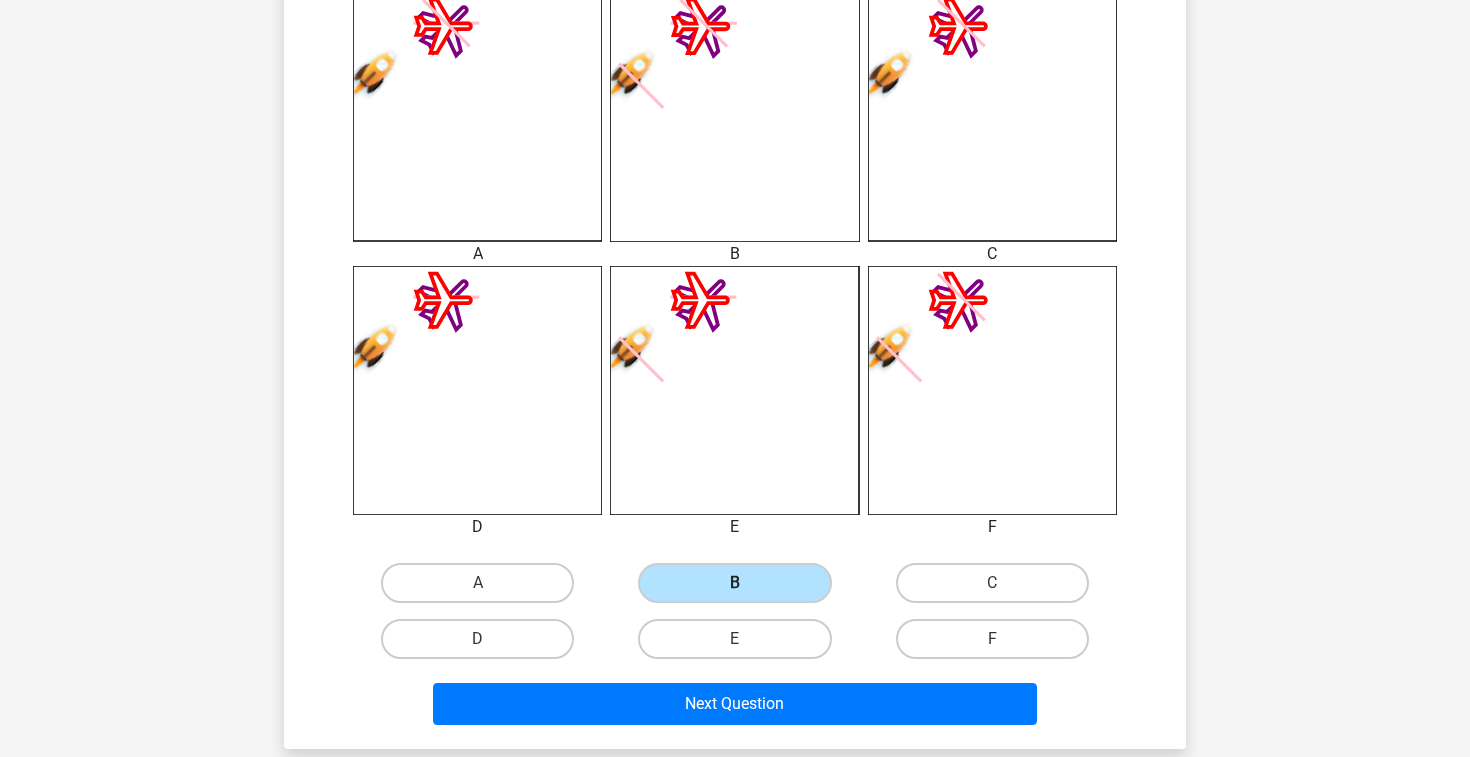 scroll, scrollTop: 625, scrollLeft: 0, axis: vertical 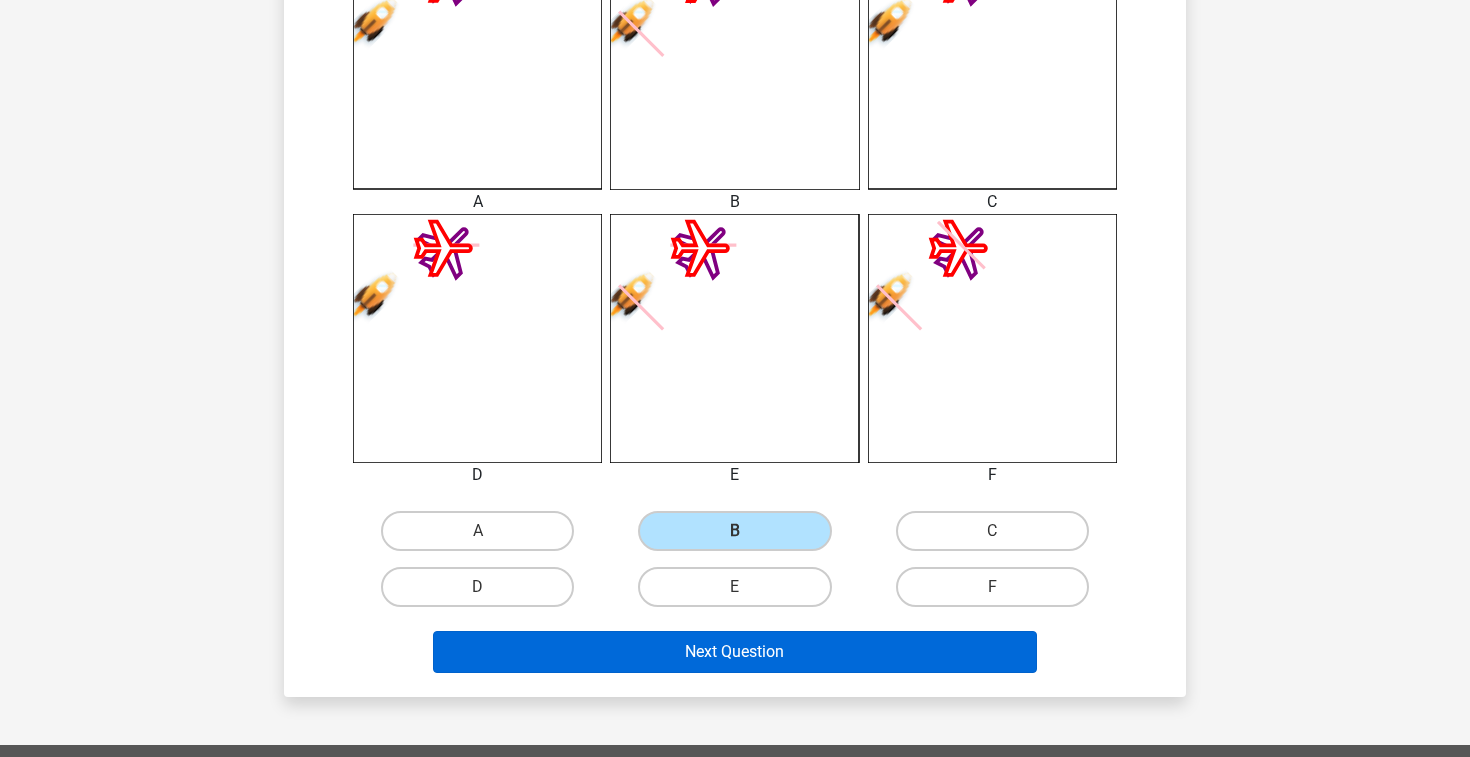 click on "Next Question" at bounding box center [735, 652] 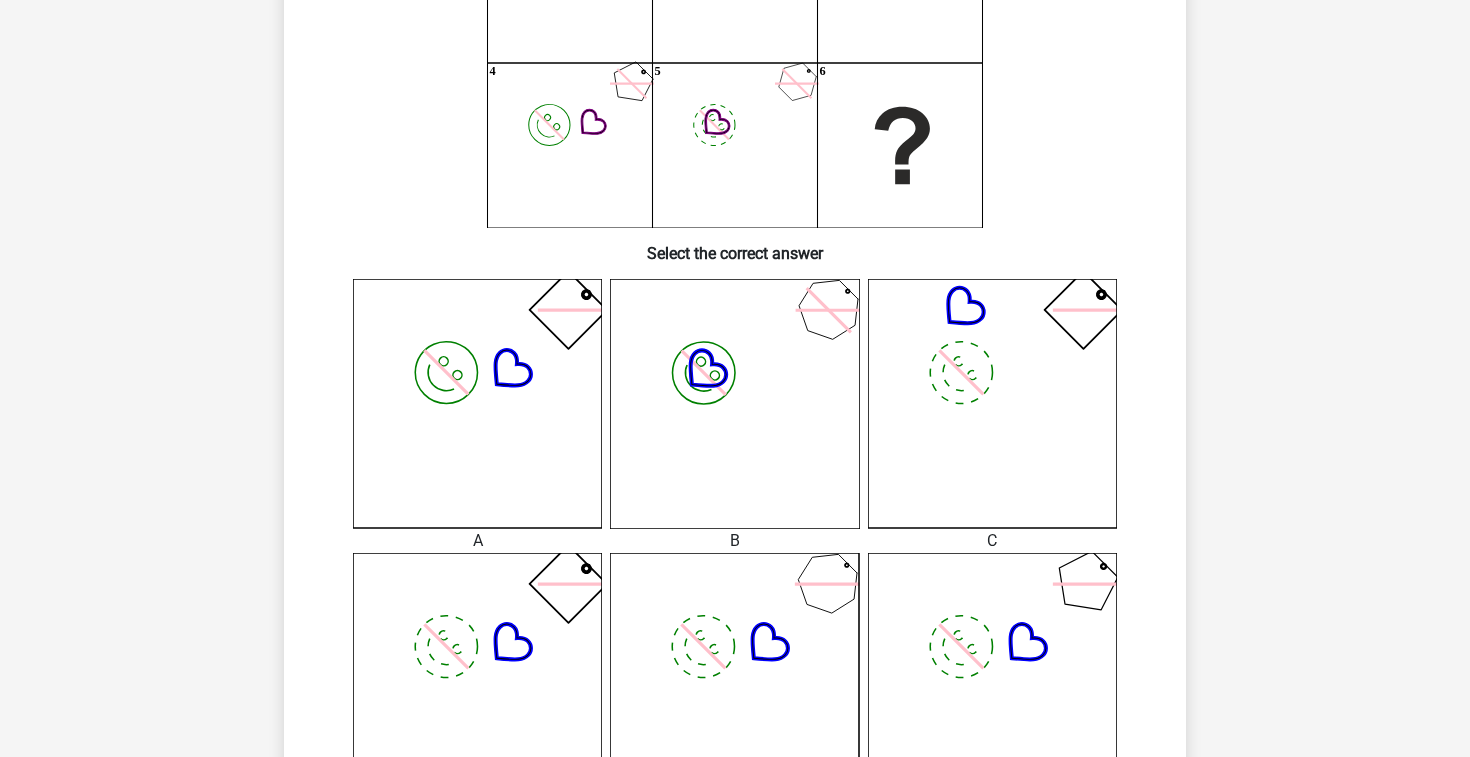 scroll, scrollTop: 287, scrollLeft: 0, axis: vertical 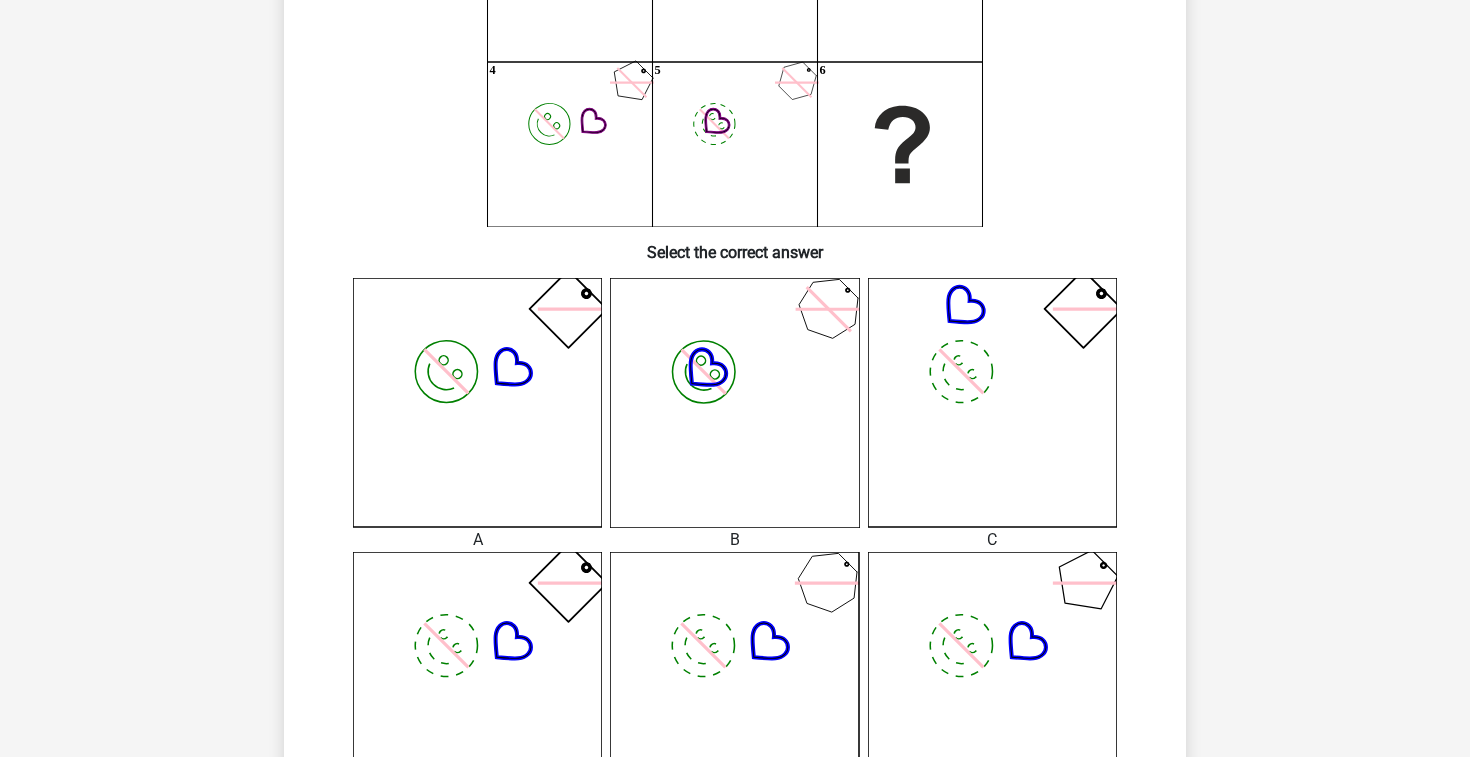 click on "image/svg+xml" 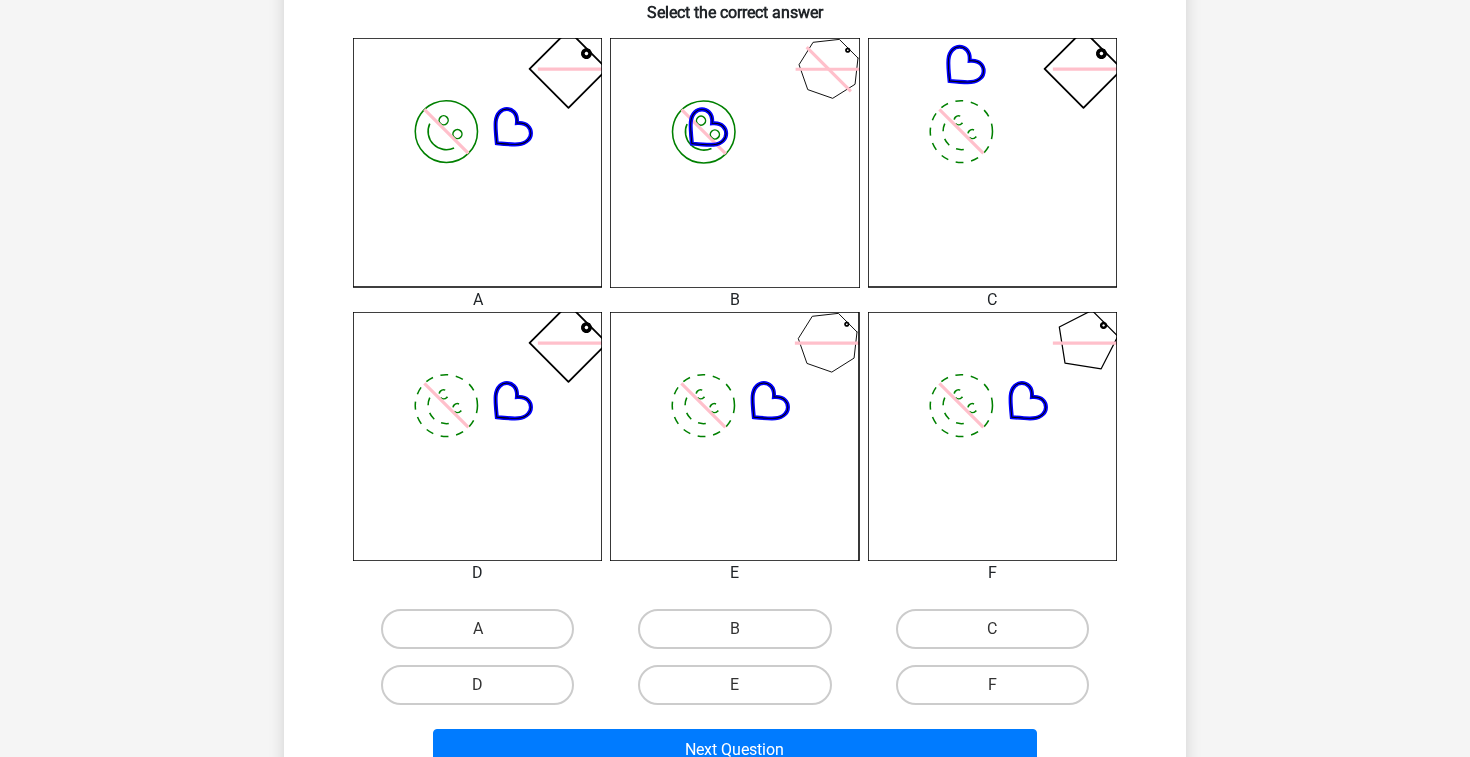 scroll, scrollTop: 526, scrollLeft: 0, axis: vertical 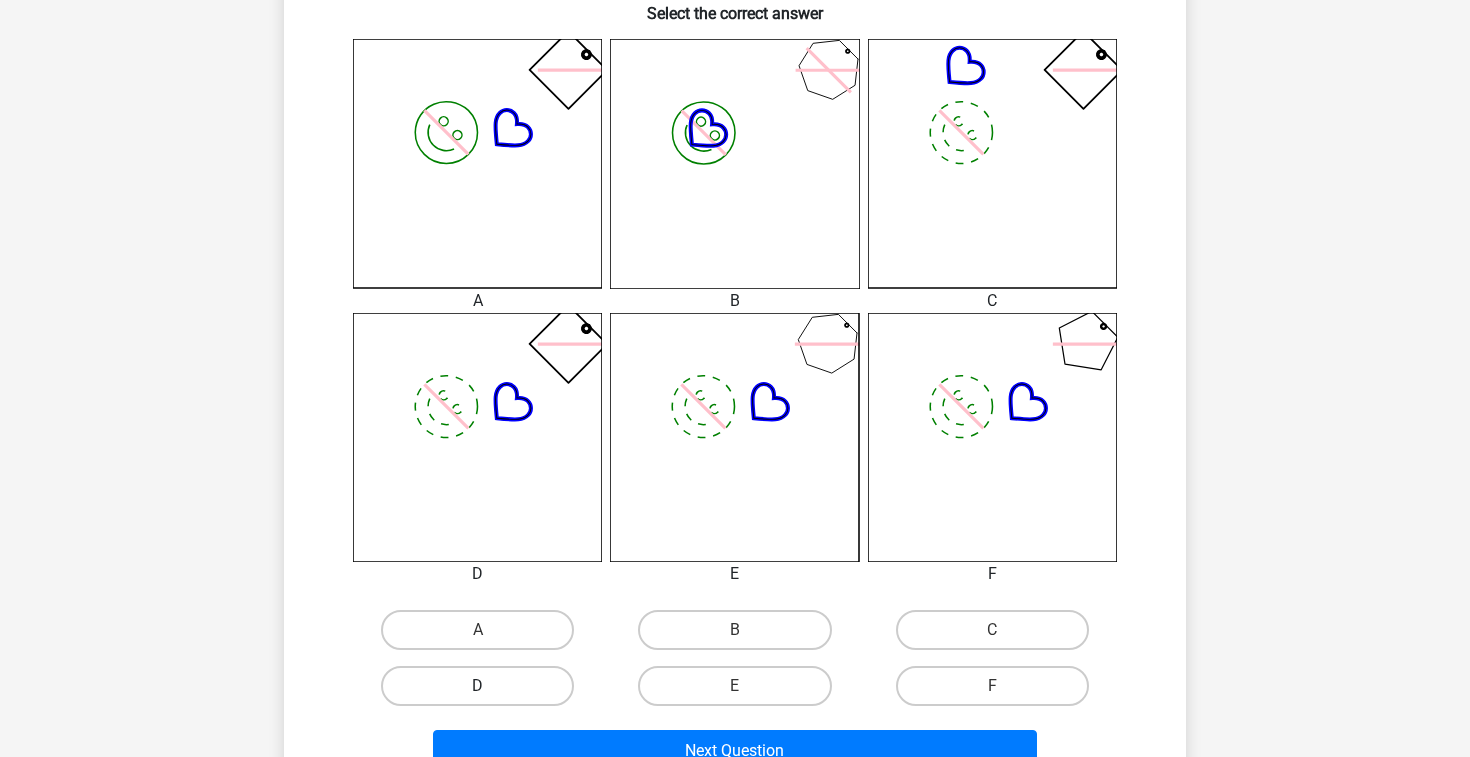 click on "D" at bounding box center [477, 686] 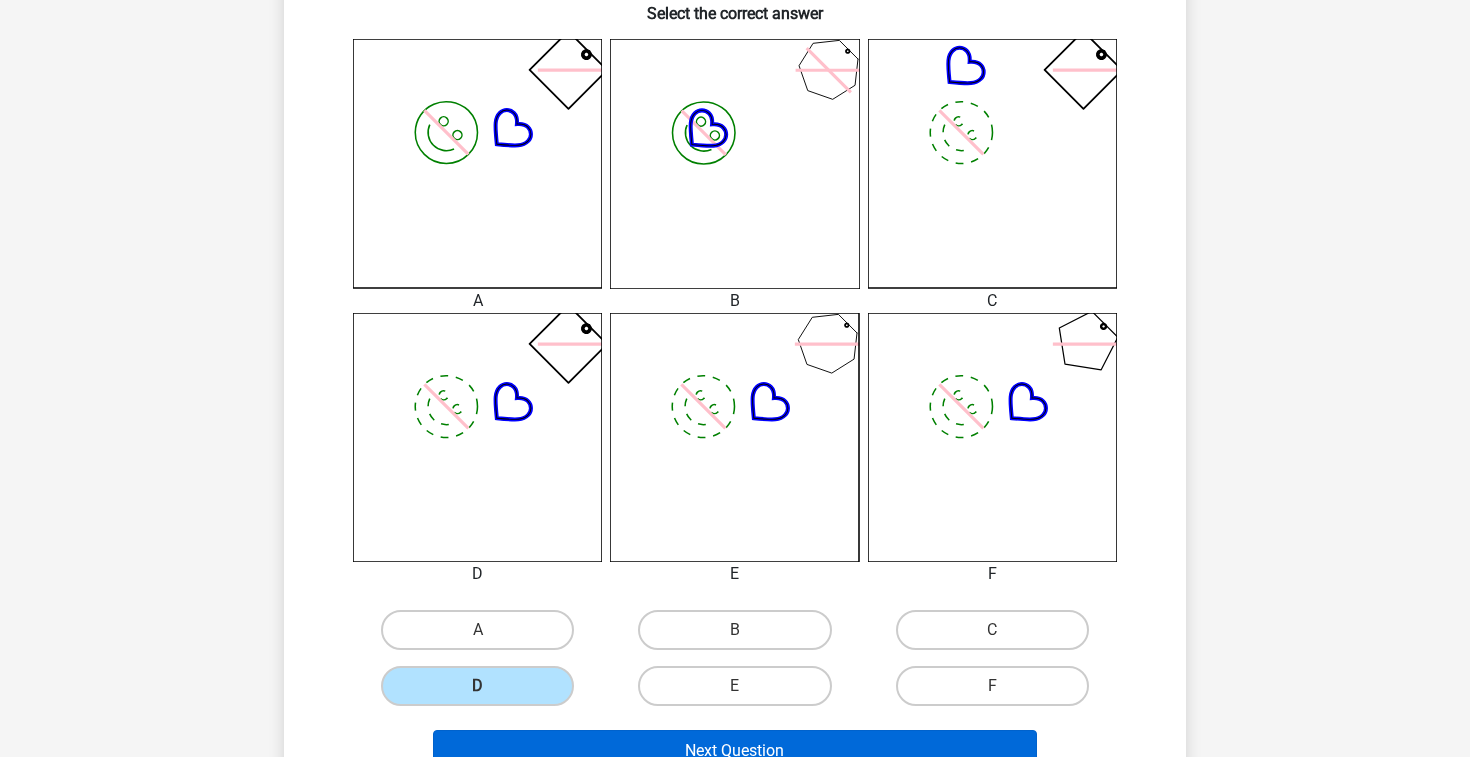 click on "Next Question" at bounding box center (735, 751) 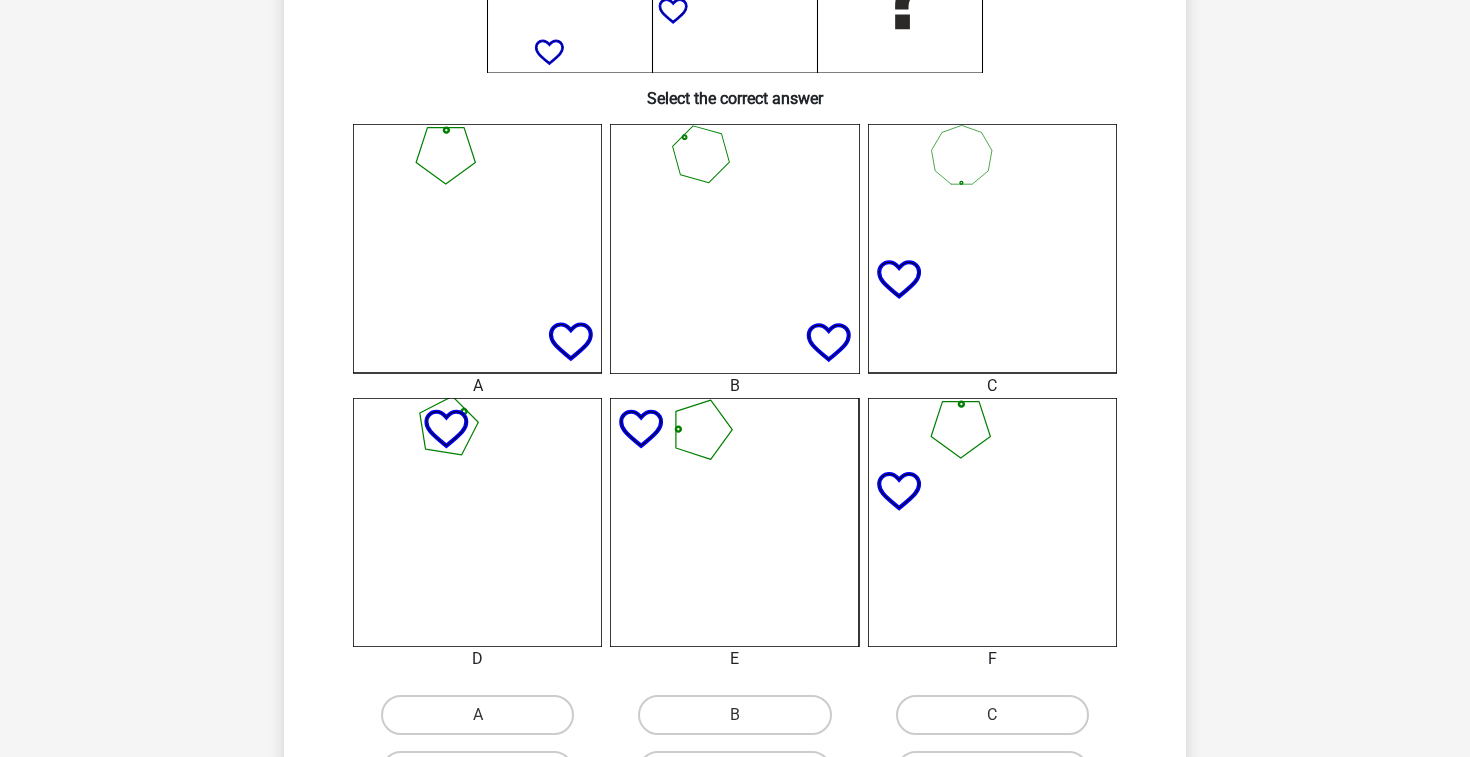 scroll, scrollTop: 492, scrollLeft: 0, axis: vertical 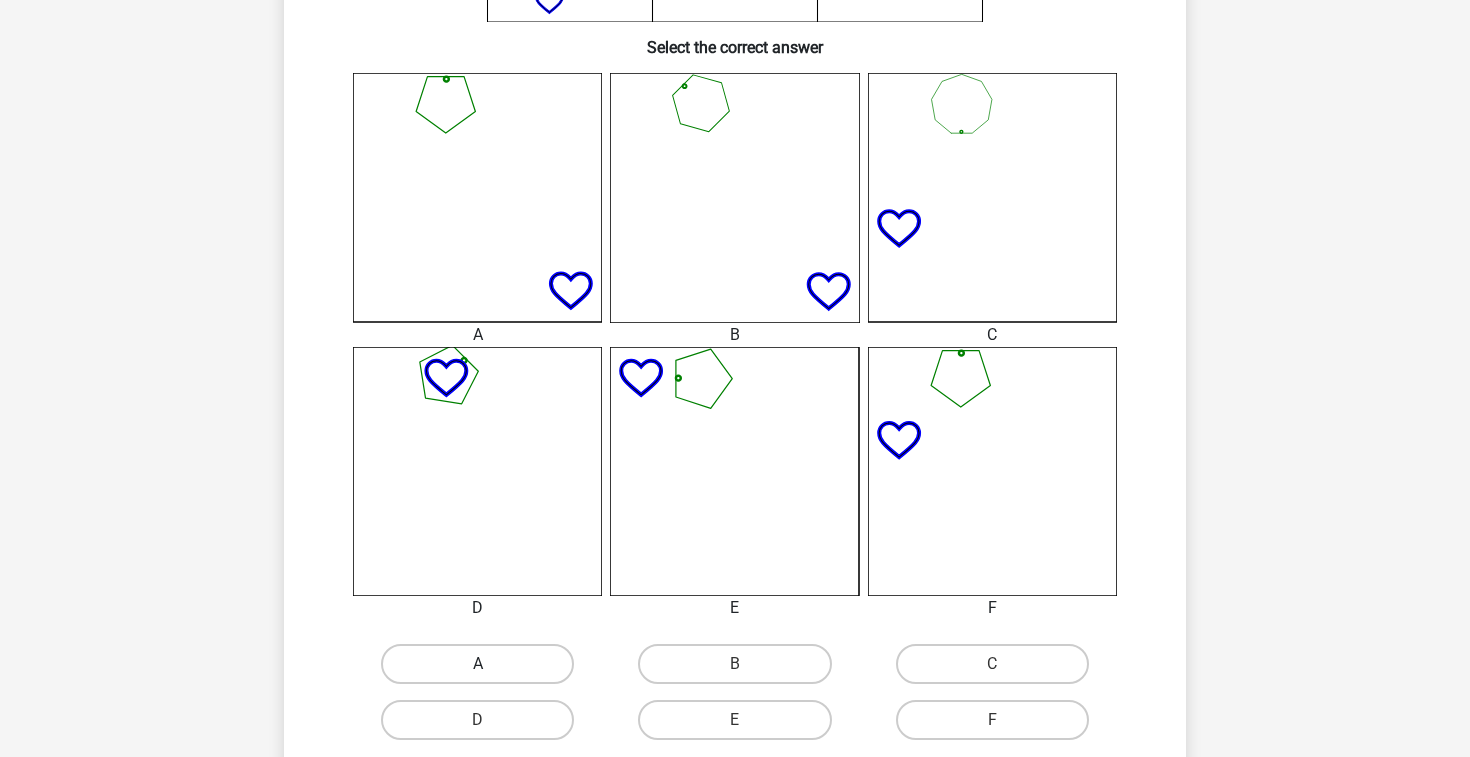 click on "A" at bounding box center [477, 664] 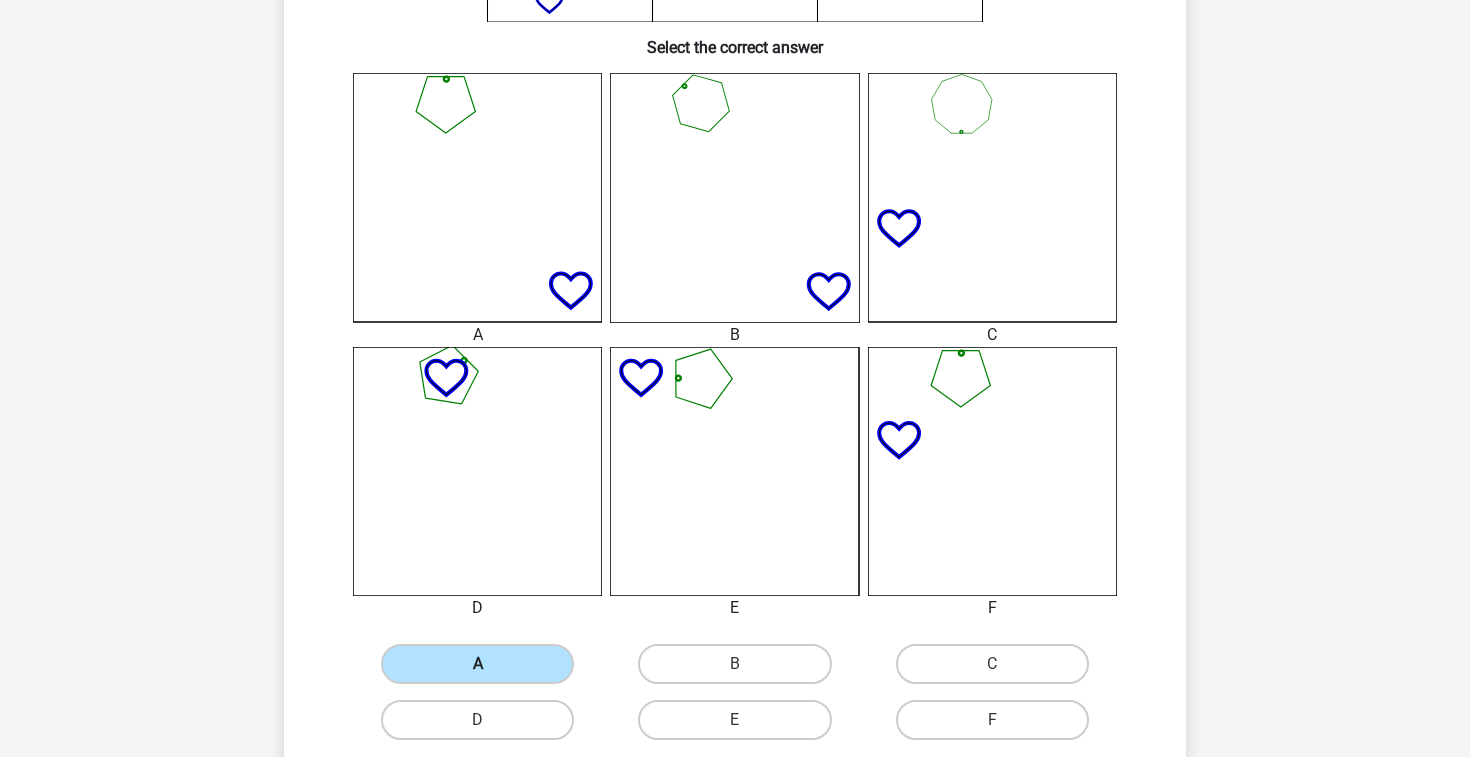 scroll, scrollTop: 635, scrollLeft: 0, axis: vertical 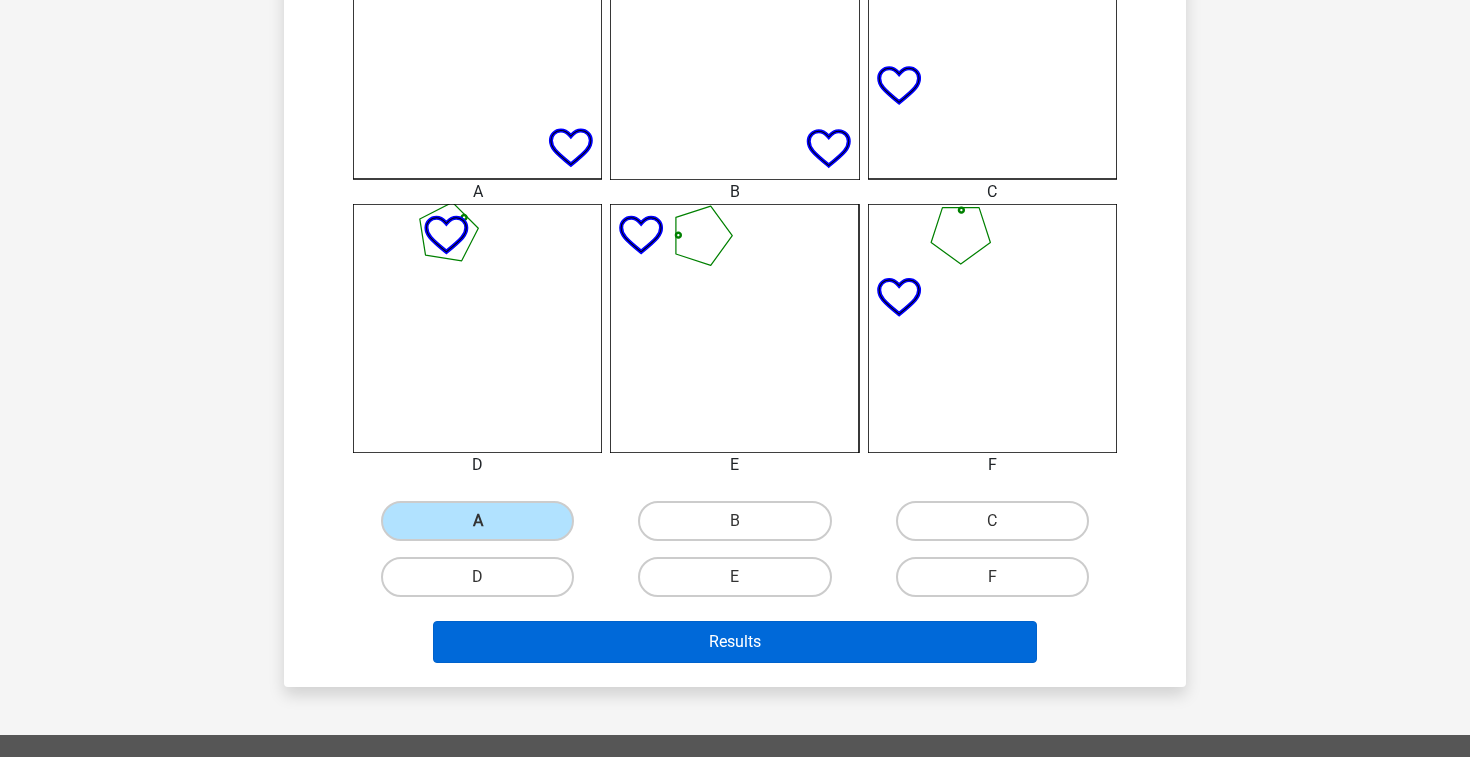 click on "Results" at bounding box center [735, 642] 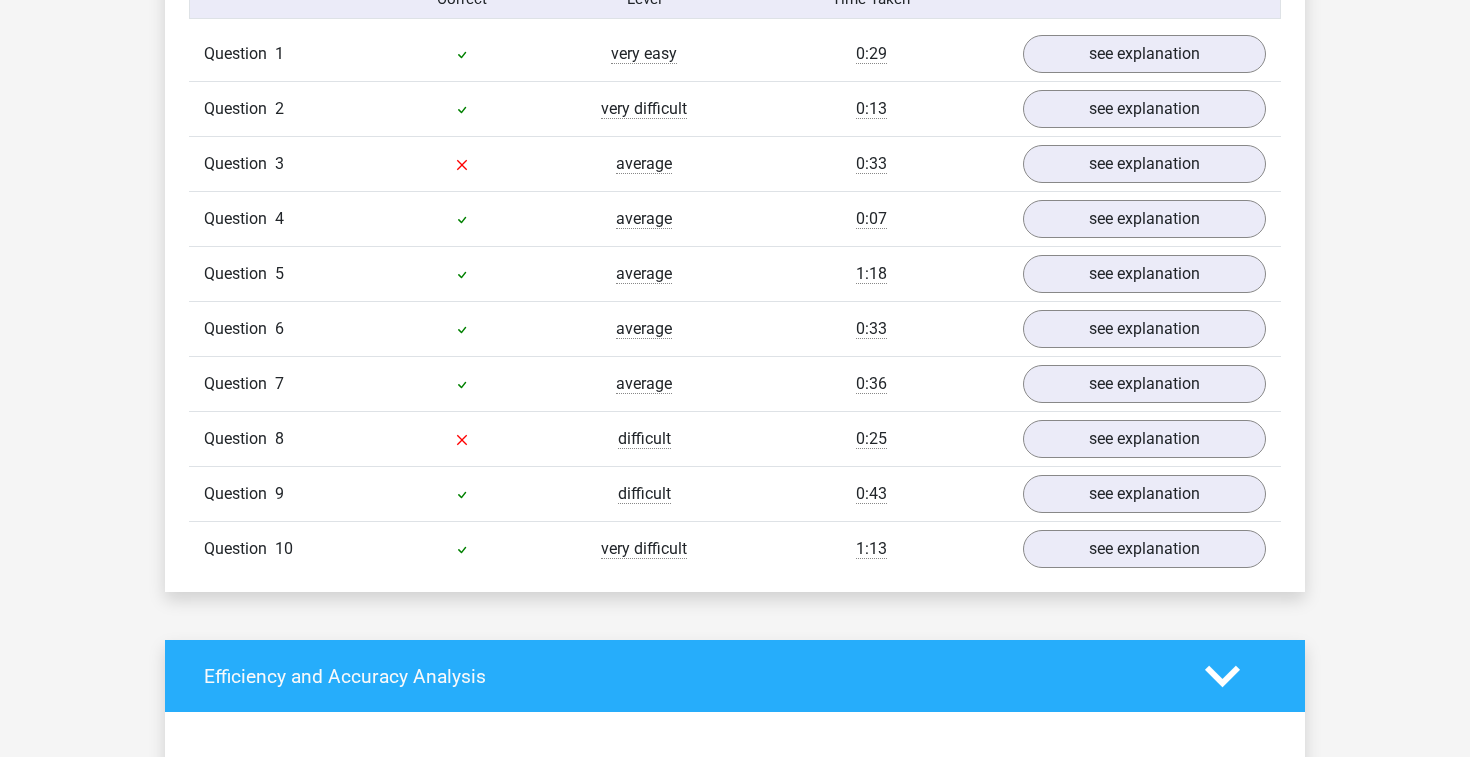scroll, scrollTop: 1352, scrollLeft: 0, axis: vertical 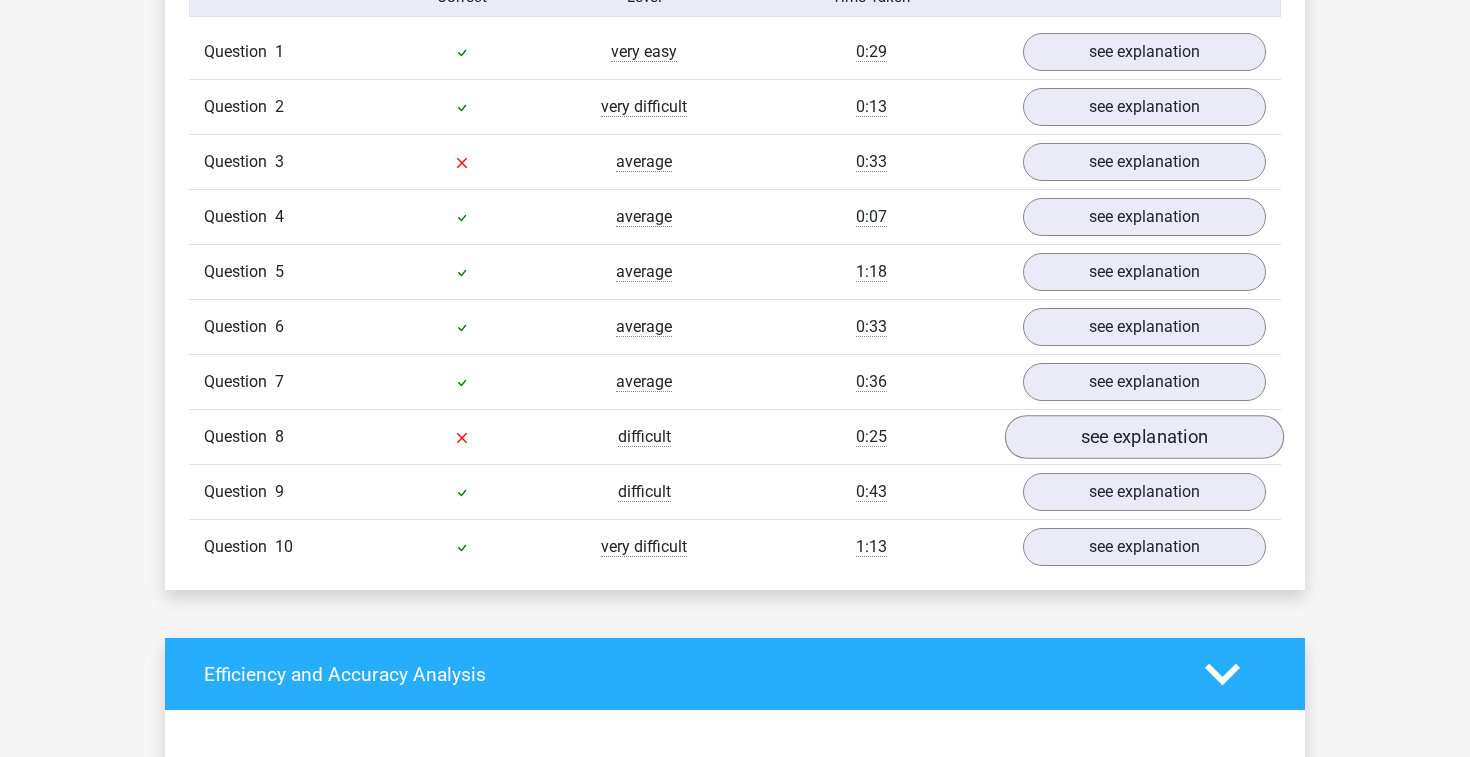 click on "see explanation" at bounding box center [1144, 438] 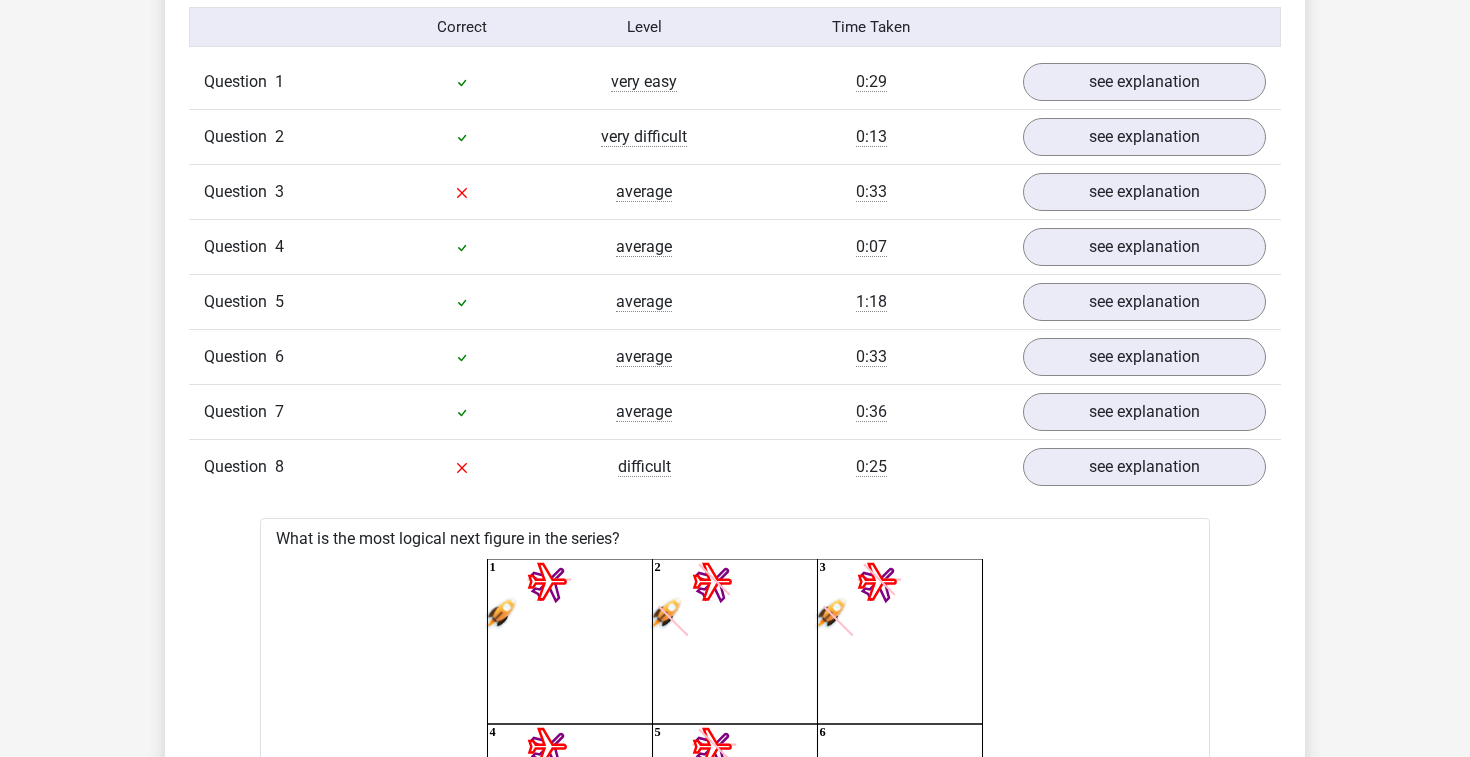 scroll, scrollTop: 1319, scrollLeft: 0, axis: vertical 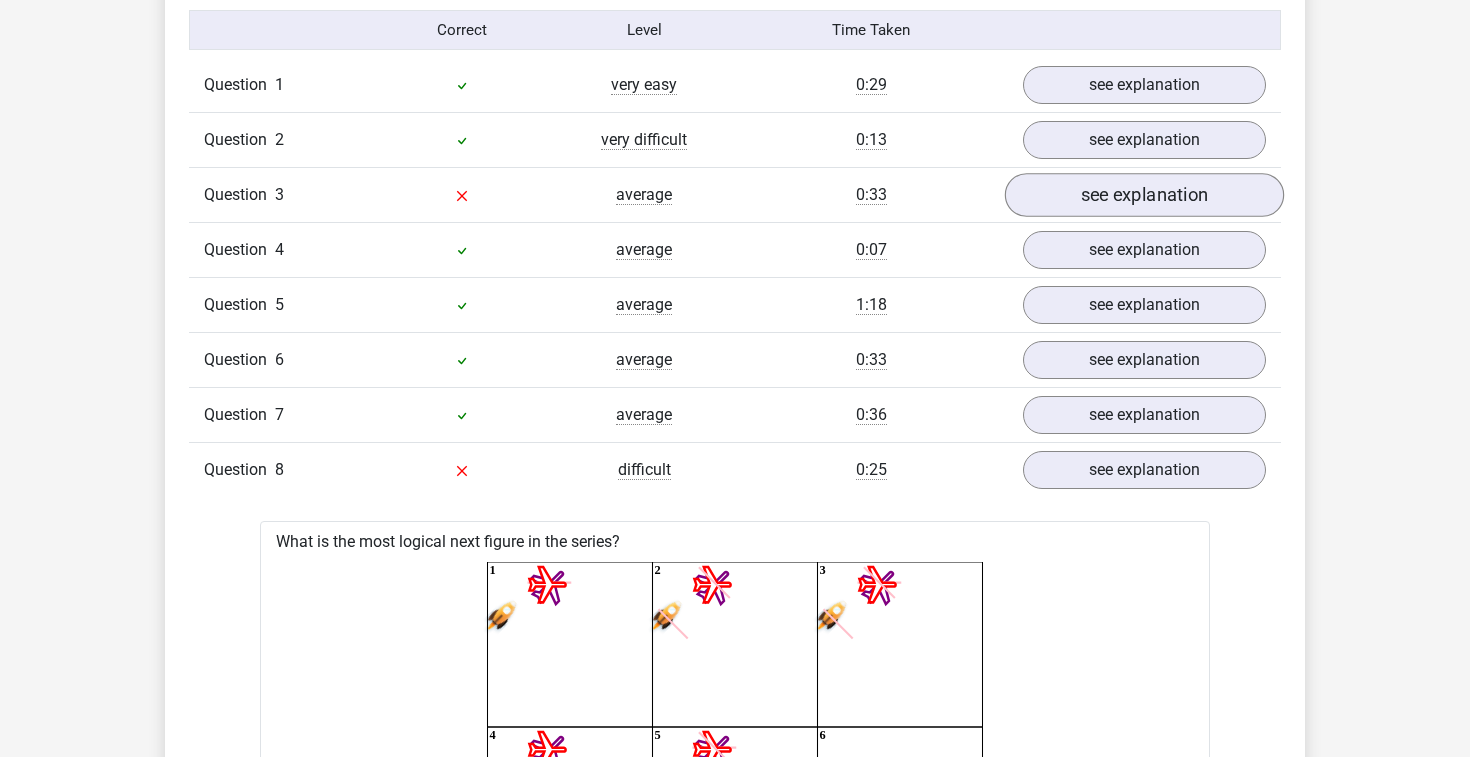 click on "see explanation" at bounding box center (1144, 196) 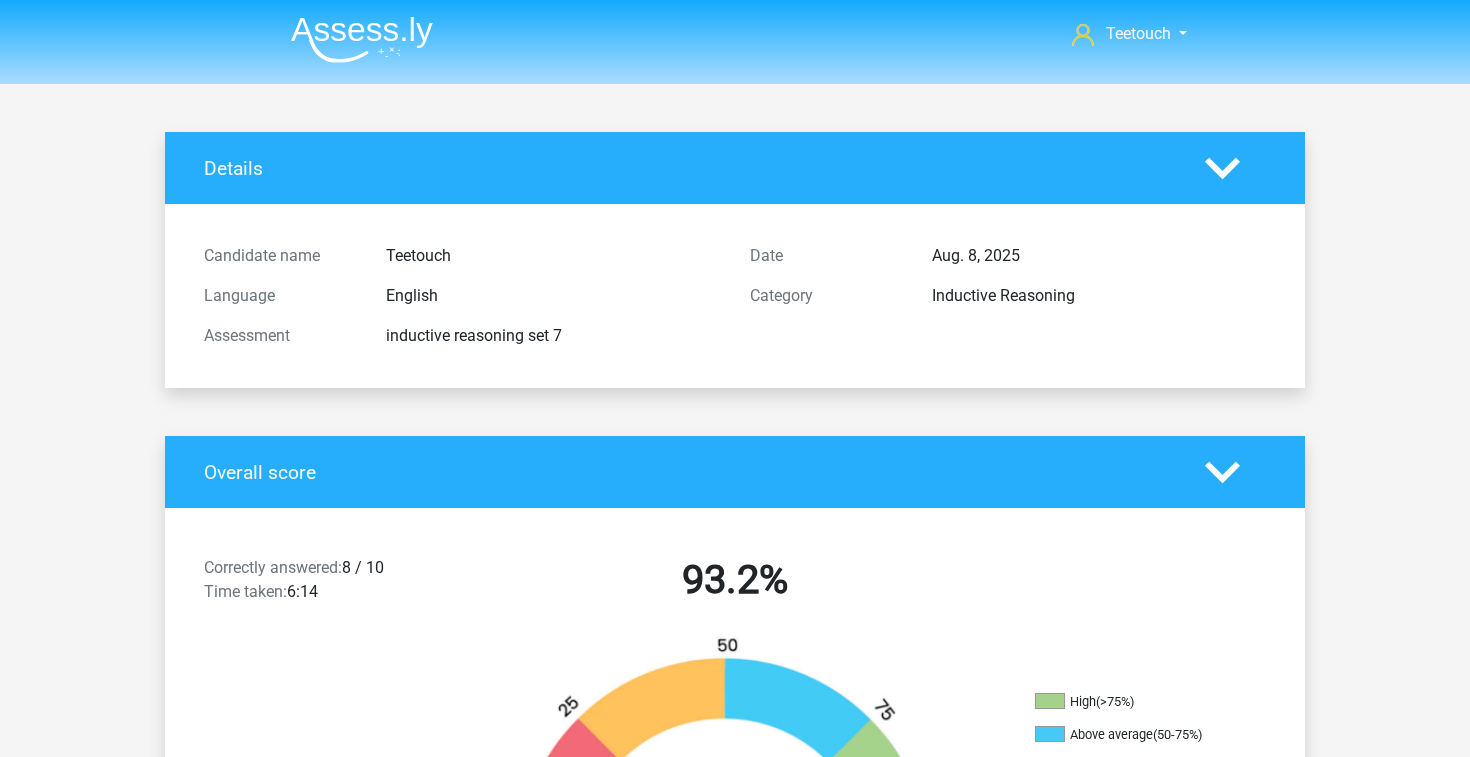 scroll, scrollTop: 0, scrollLeft: 0, axis: both 